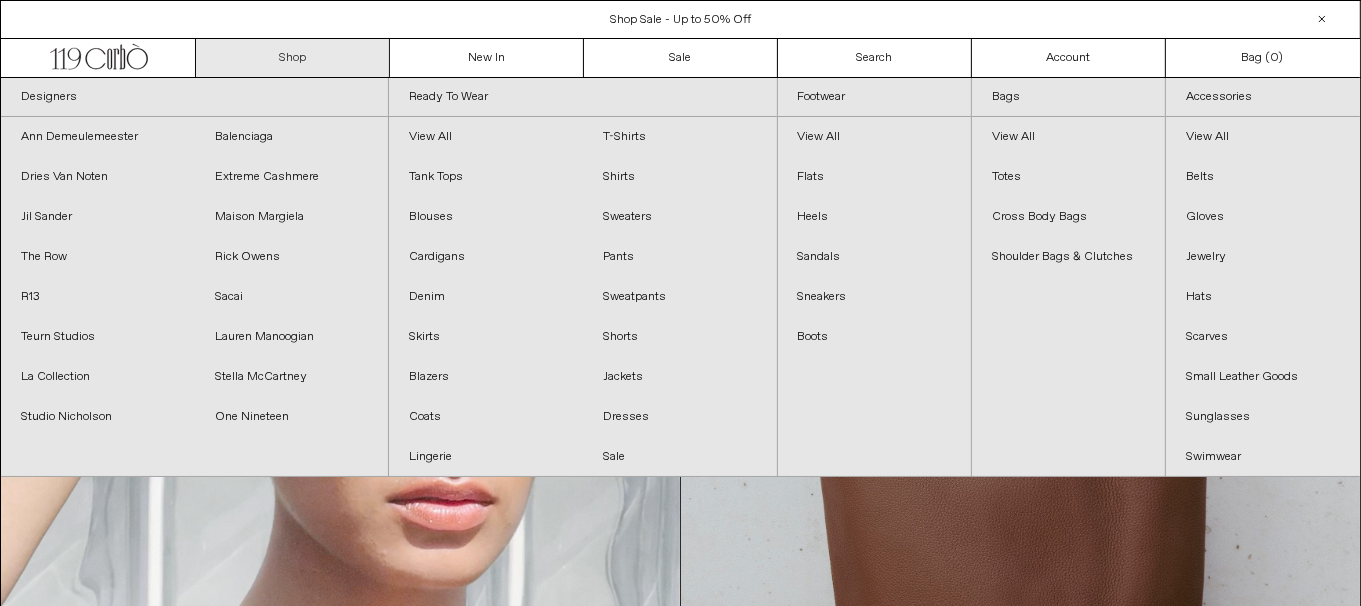 scroll, scrollTop: 0, scrollLeft: 0, axis: both 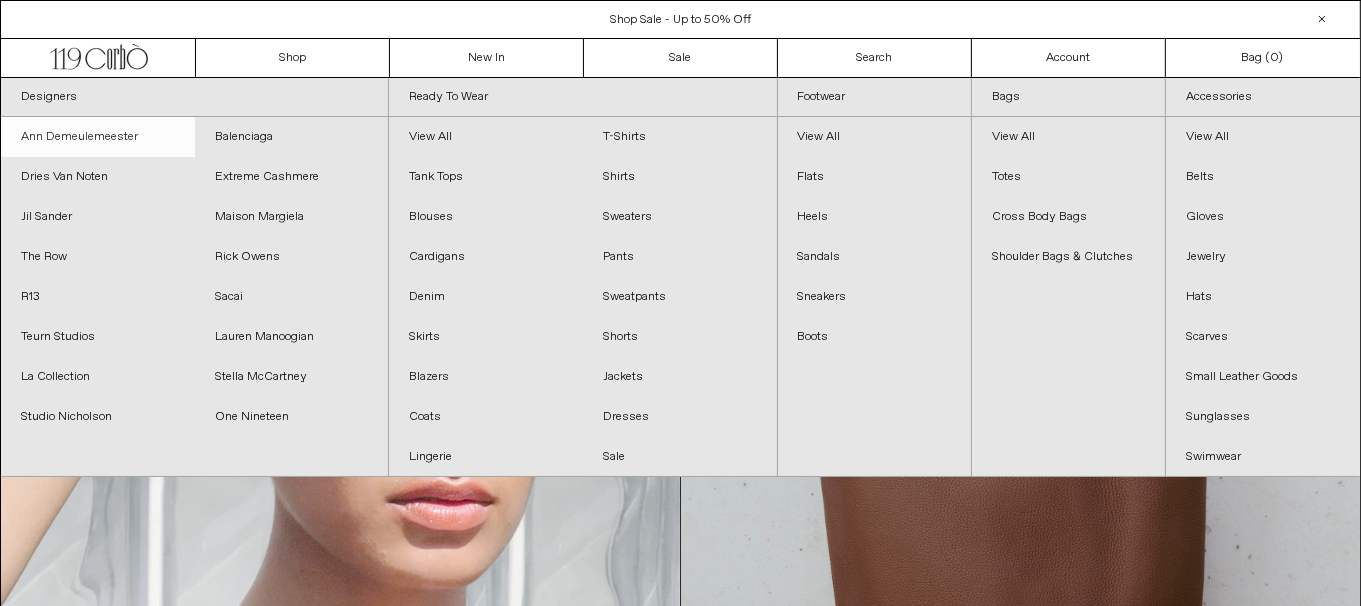 click on "Ann Demeulemeester" at bounding box center [98, 137] 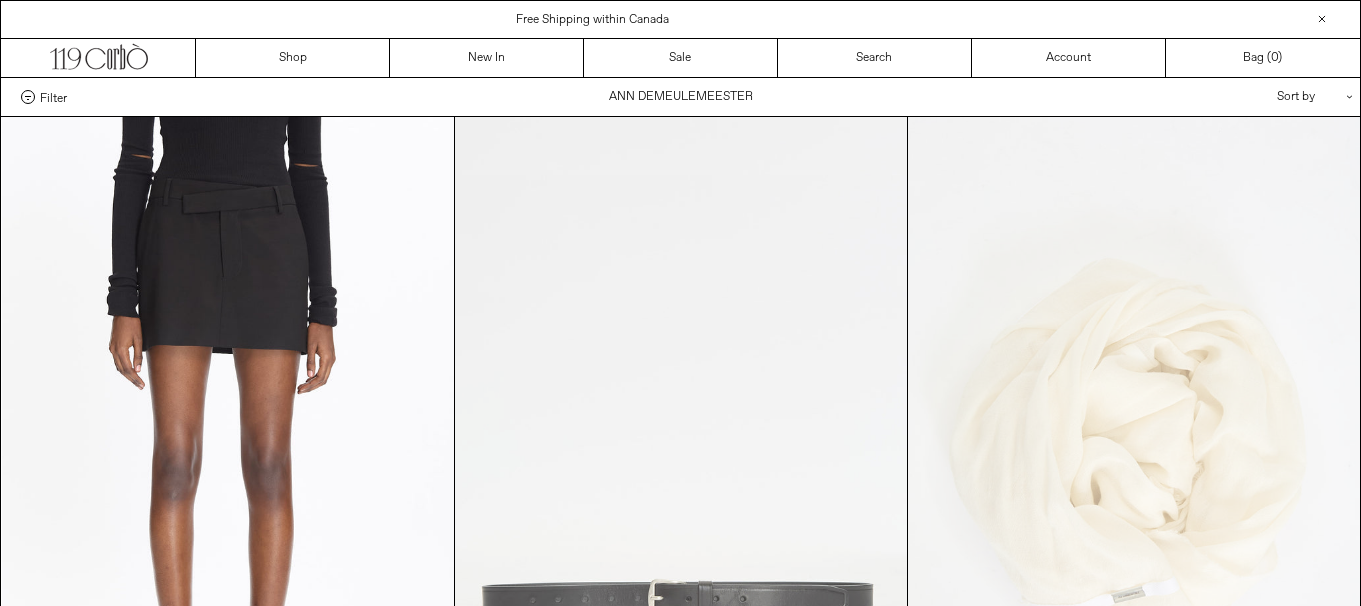 scroll, scrollTop: 0, scrollLeft: 0, axis: both 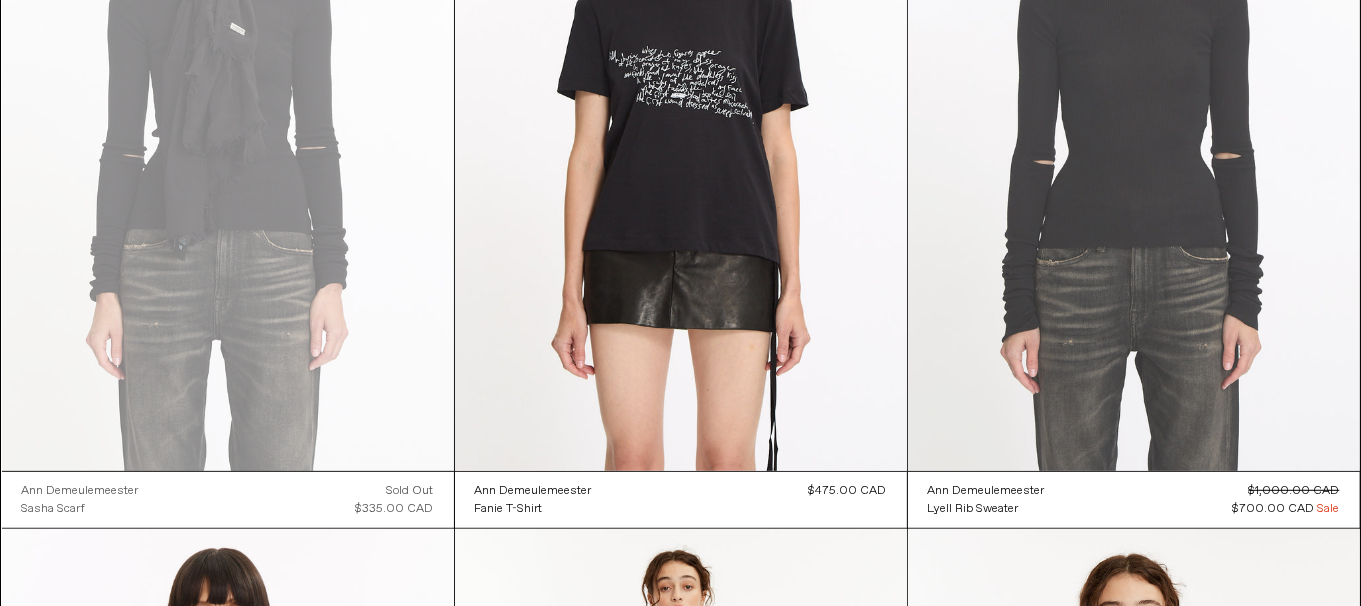 click at bounding box center (1134, 132) 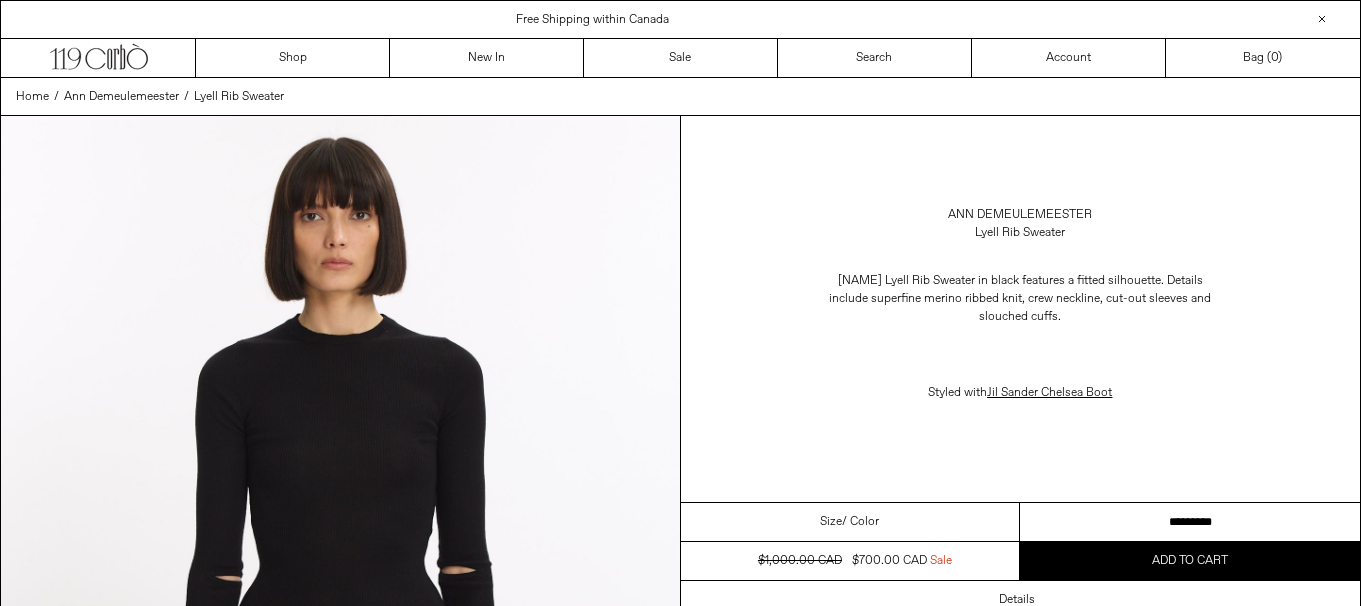 scroll, scrollTop: 0, scrollLeft: 0, axis: both 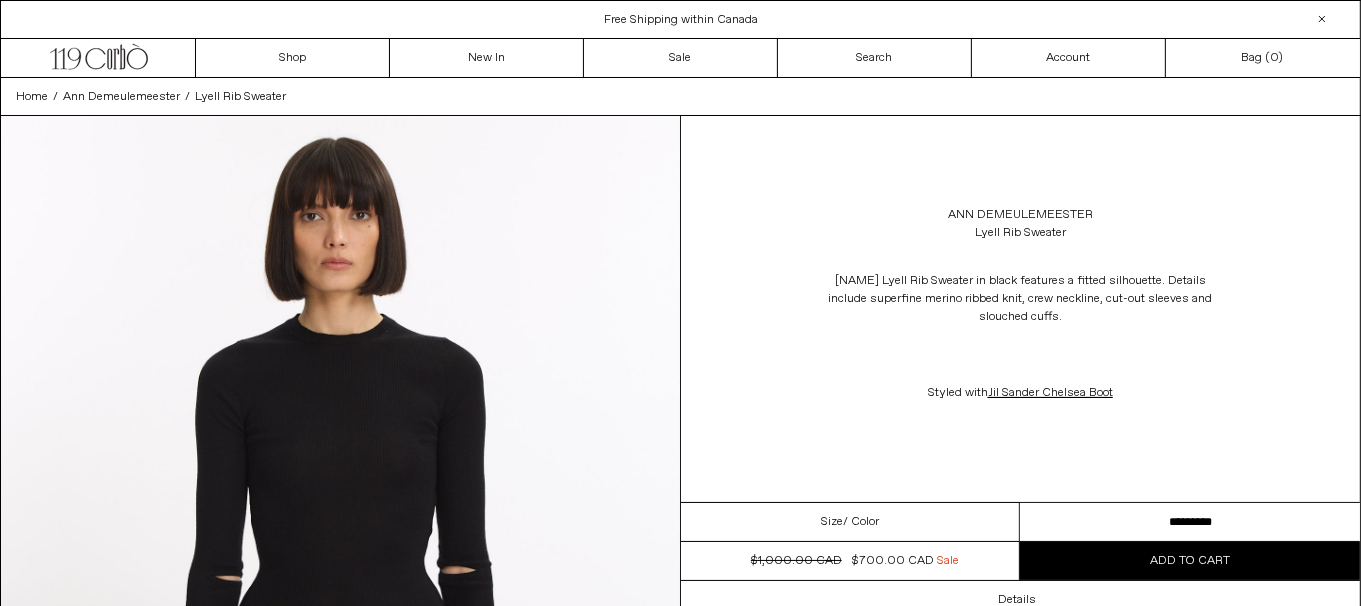 click on "**********" at bounding box center (1190, 522) 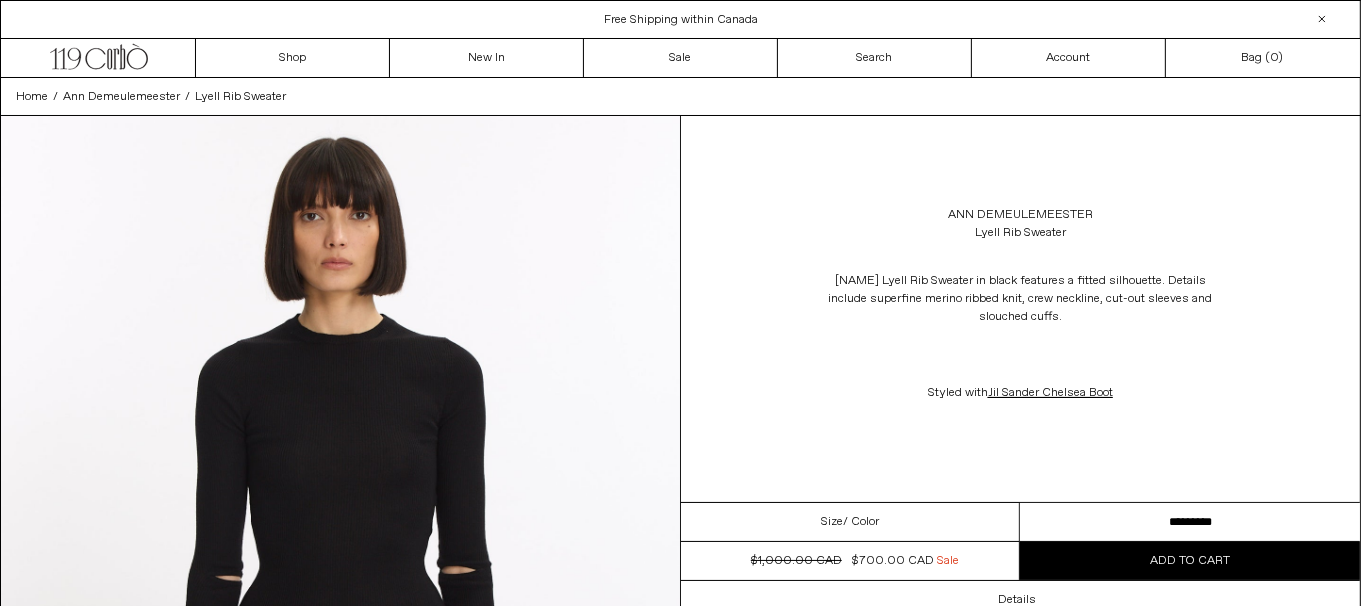 scroll, scrollTop: 0, scrollLeft: 0, axis: both 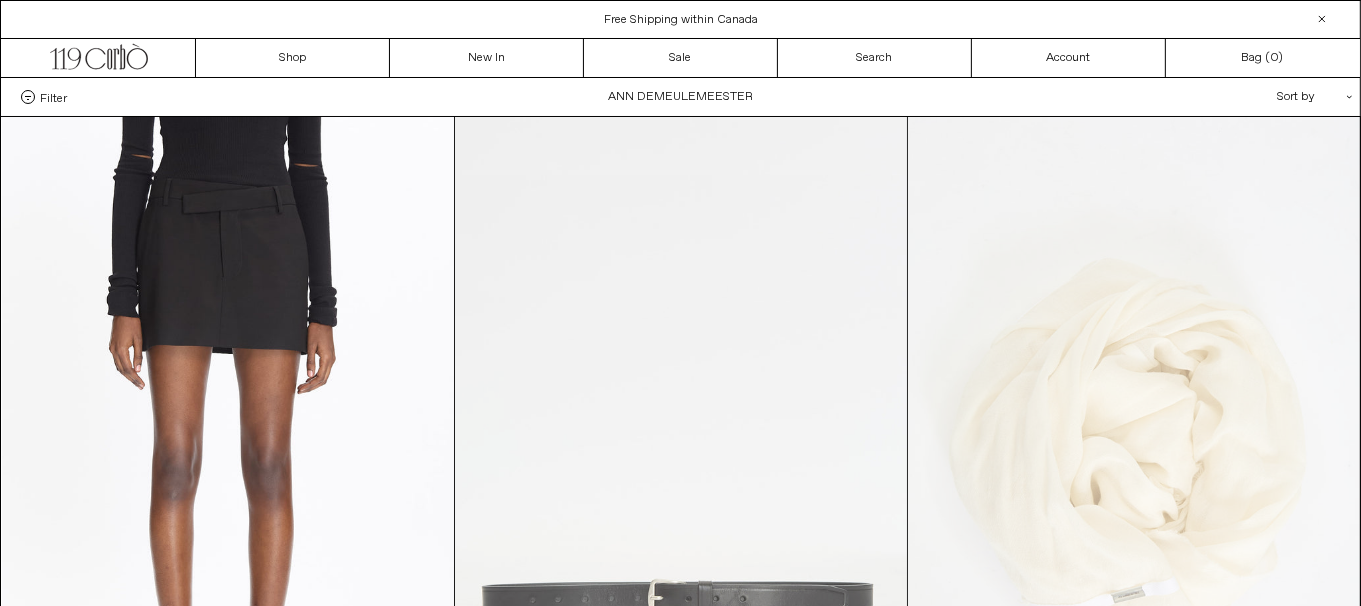 click at bounding box center [681, 456] 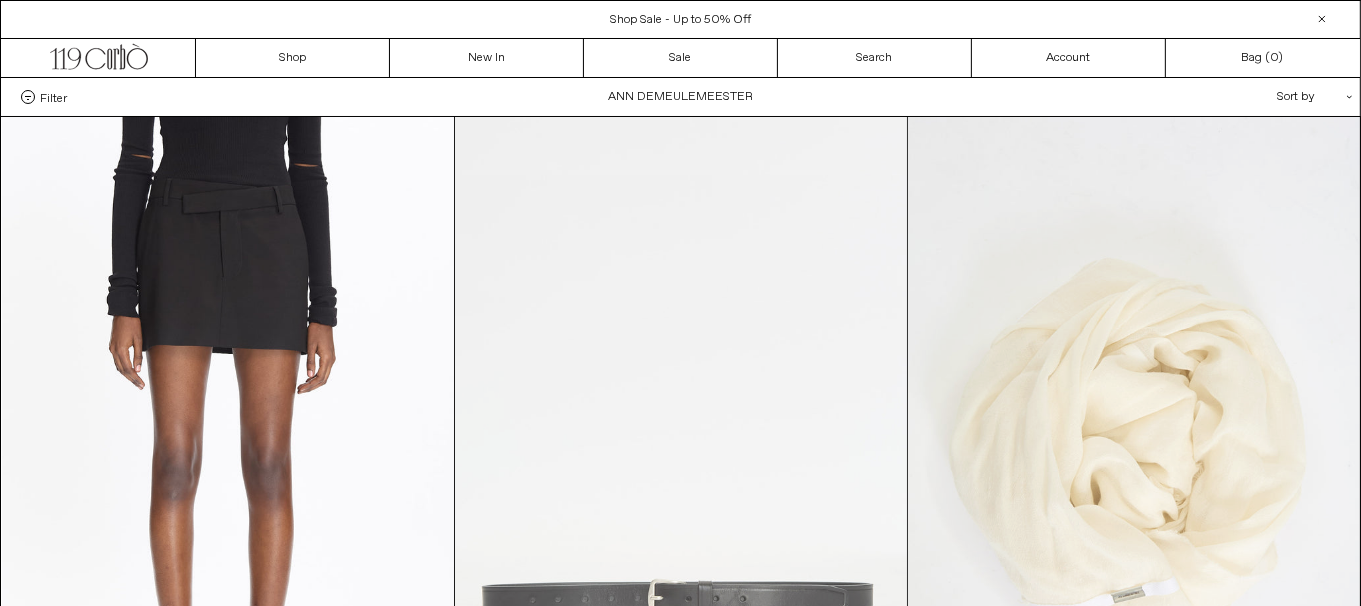 scroll, scrollTop: 0, scrollLeft: 0, axis: both 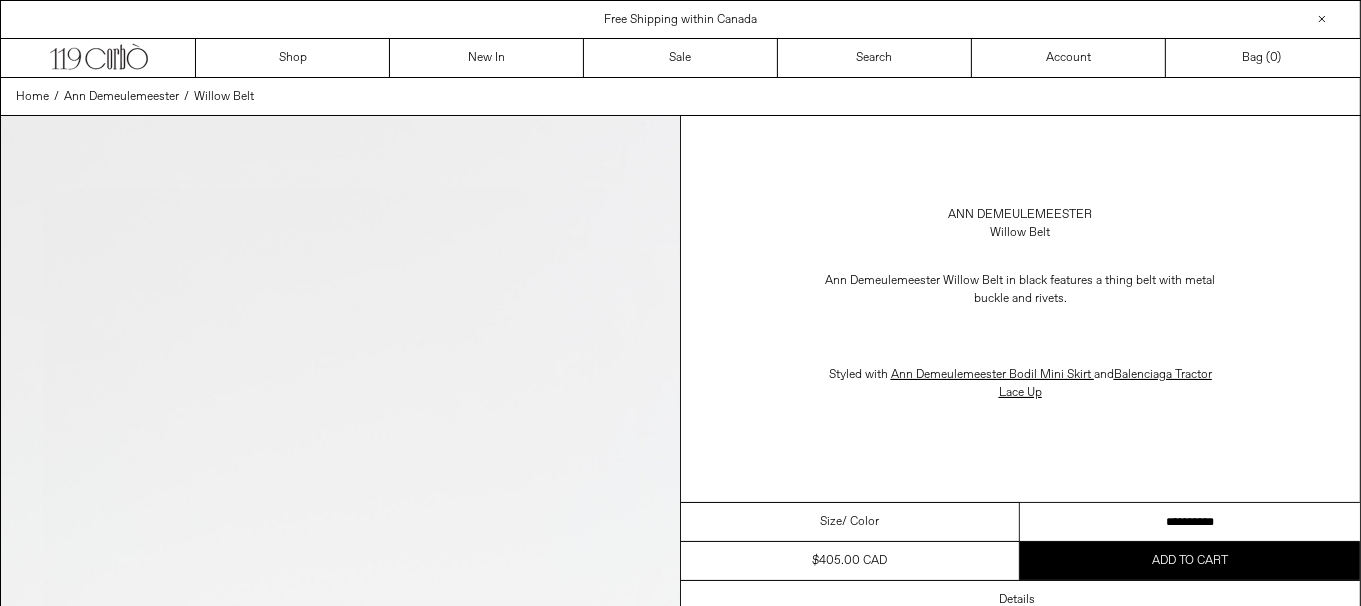 click on "**********" at bounding box center [1190, 522] 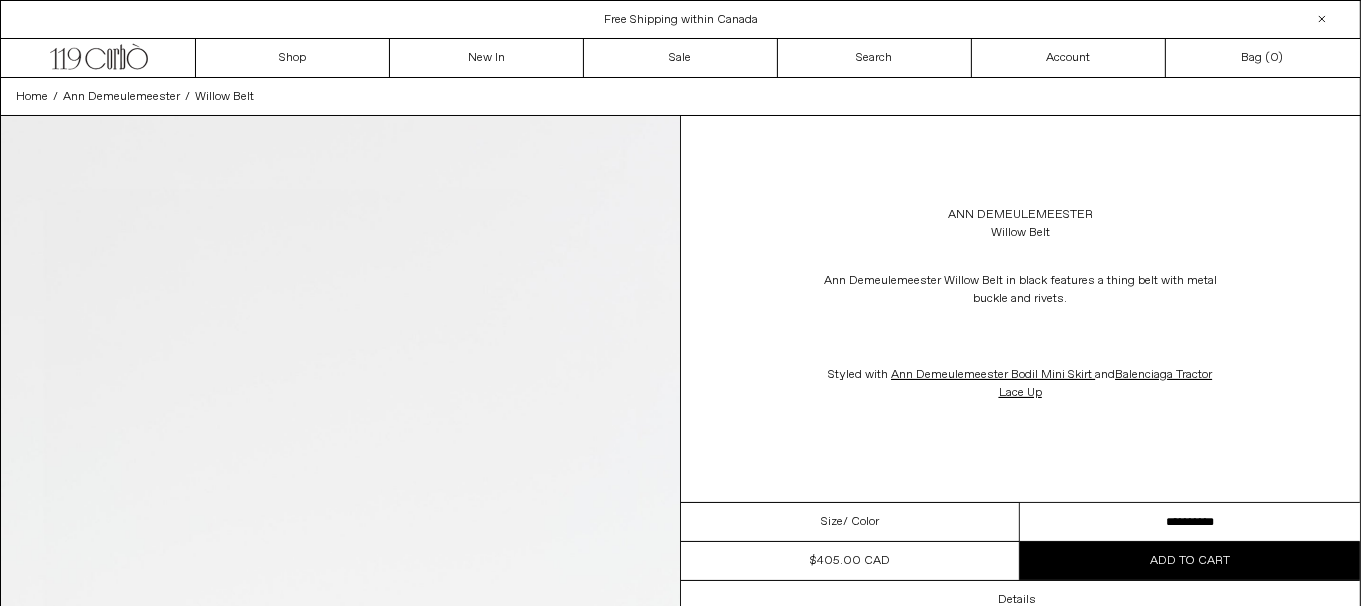 scroll, scrollTop: 0, scrollLeft: 0, axis: both 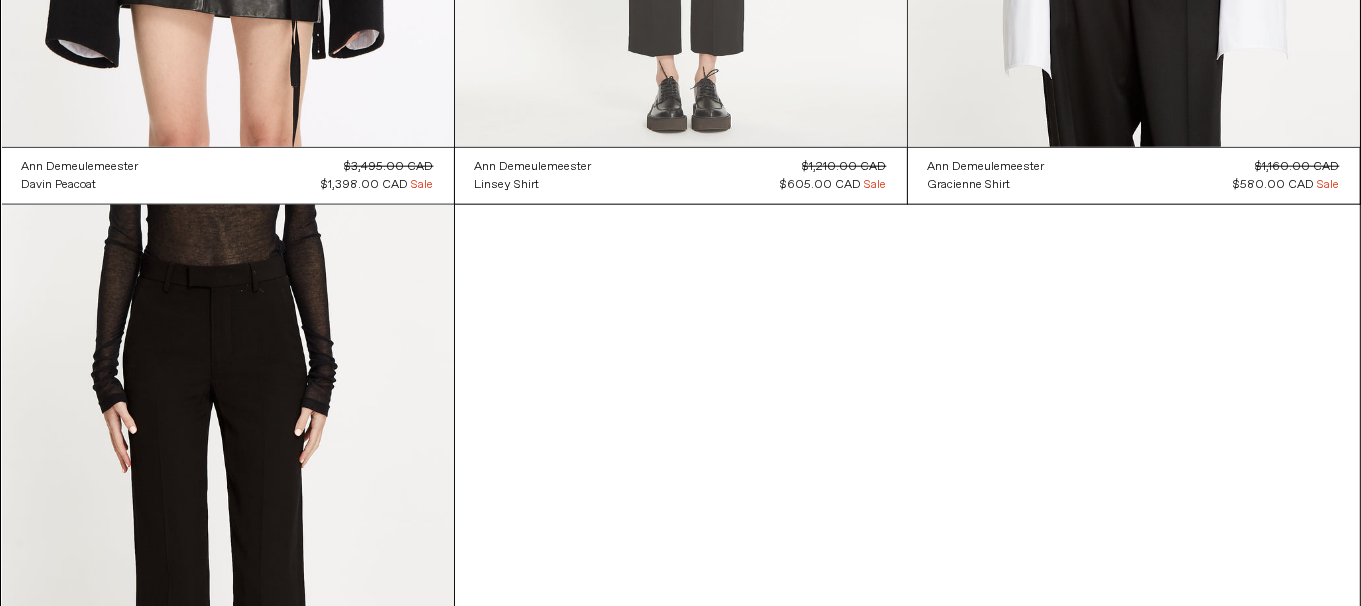 click at bounding box center [681, -192] 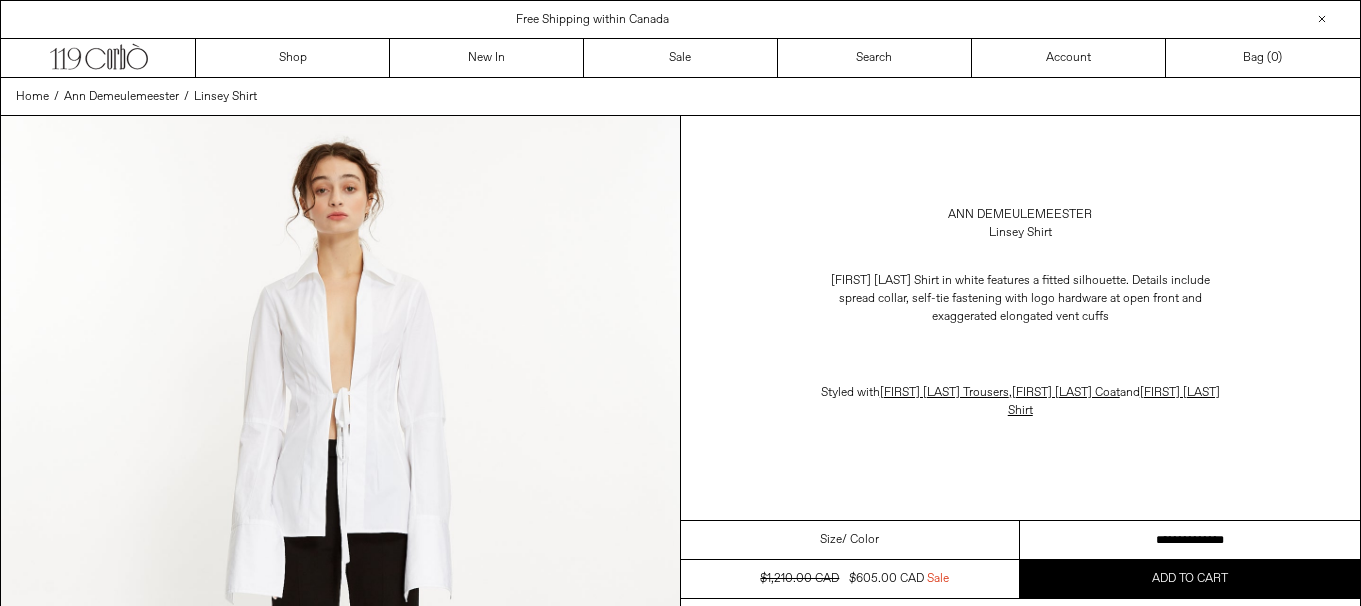 scroll, scrollTop: 0, scrollLeft: 0, axis: both 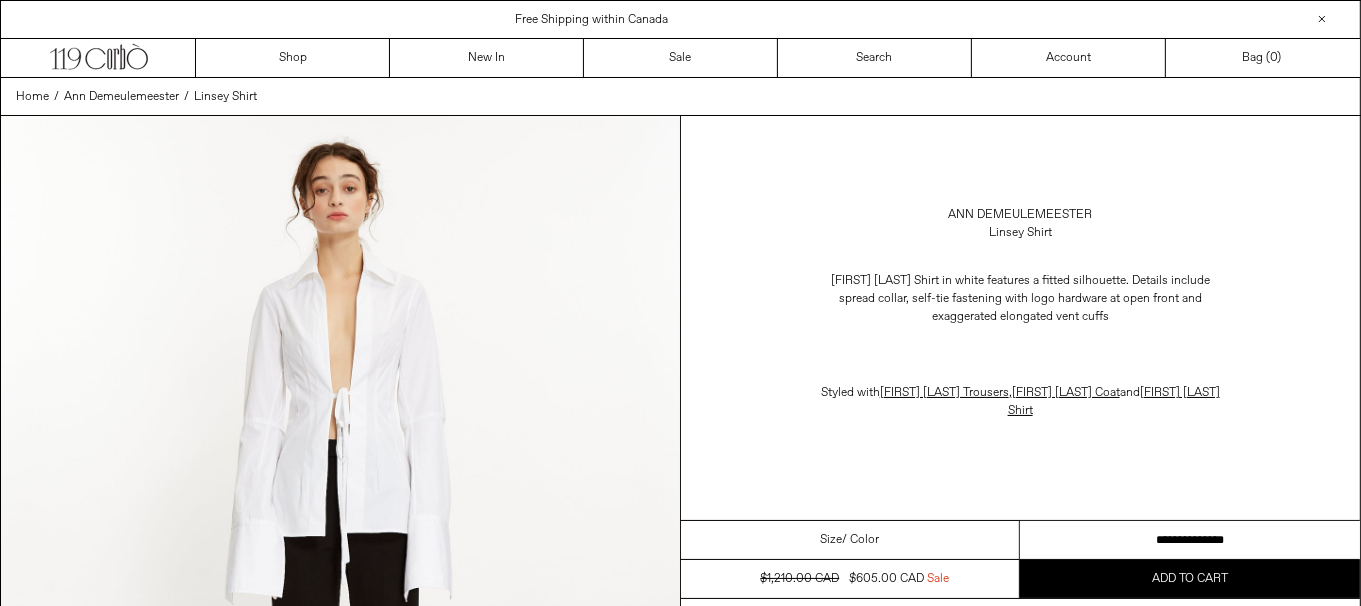click on "**********" at bounding box center [1190, 540] 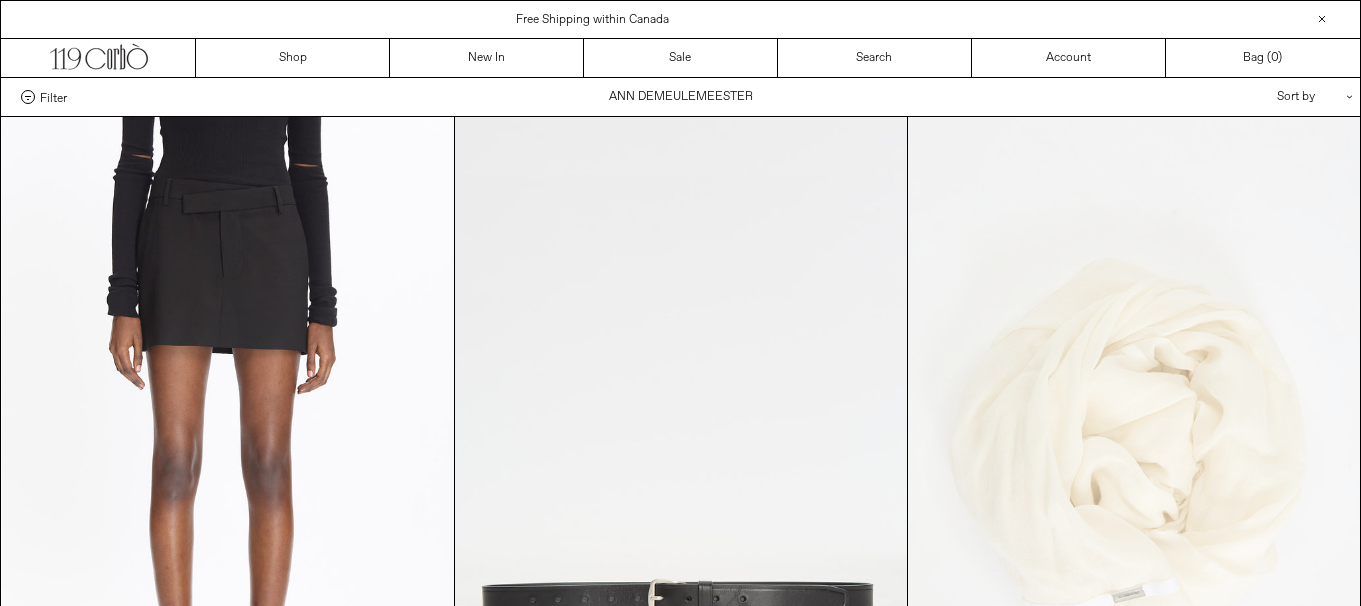 scroll, scrollTop: 2120, scrollLeft: 0, axis: vertical 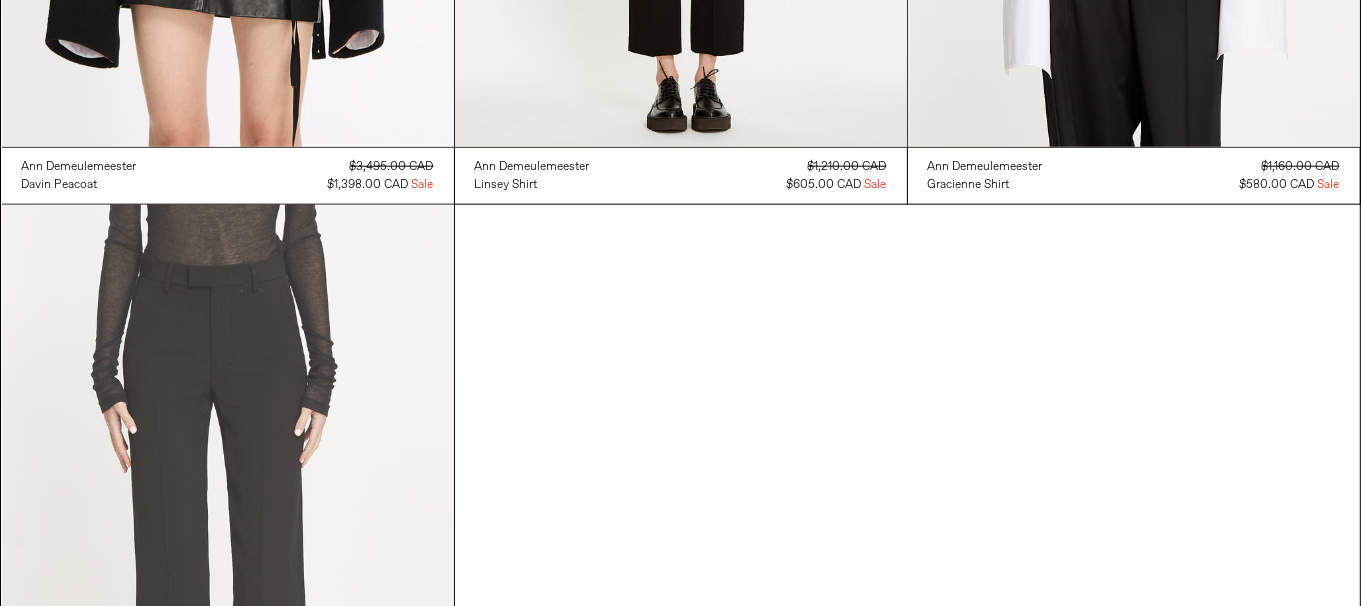 click at bounding box center [228, 544] 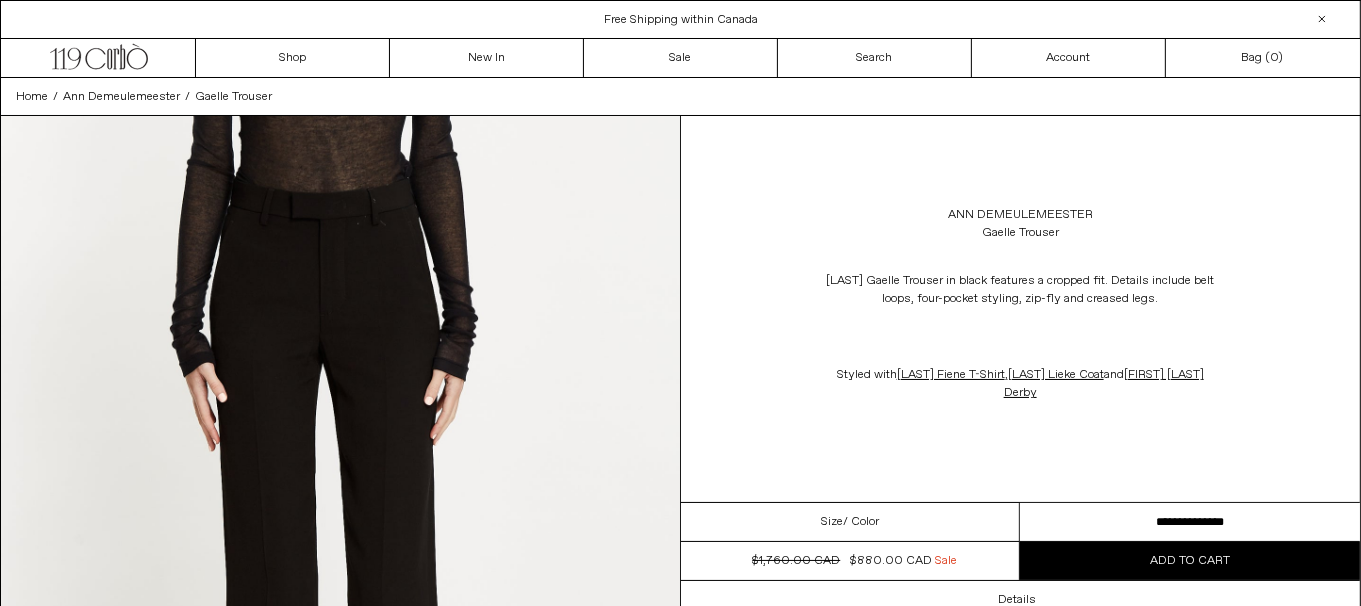scroll, scrollTop: 0, scrollLeft: 0, axis: both 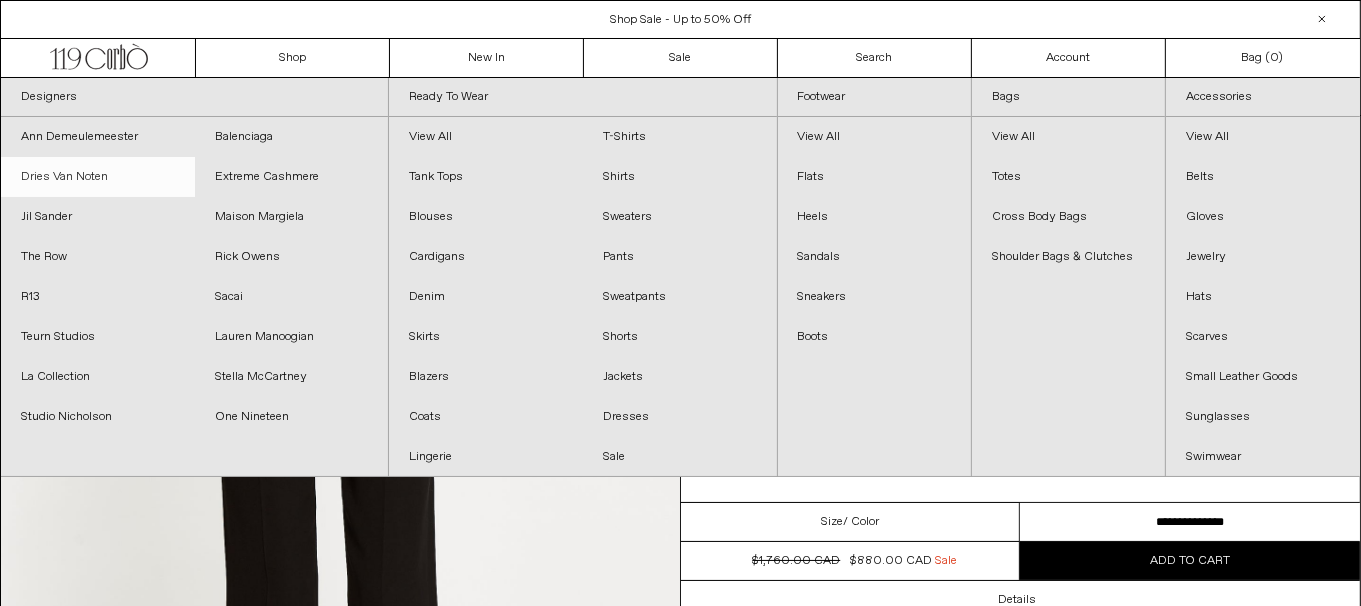 click on "Dries Van Noten" at bounding box center (98, 177) 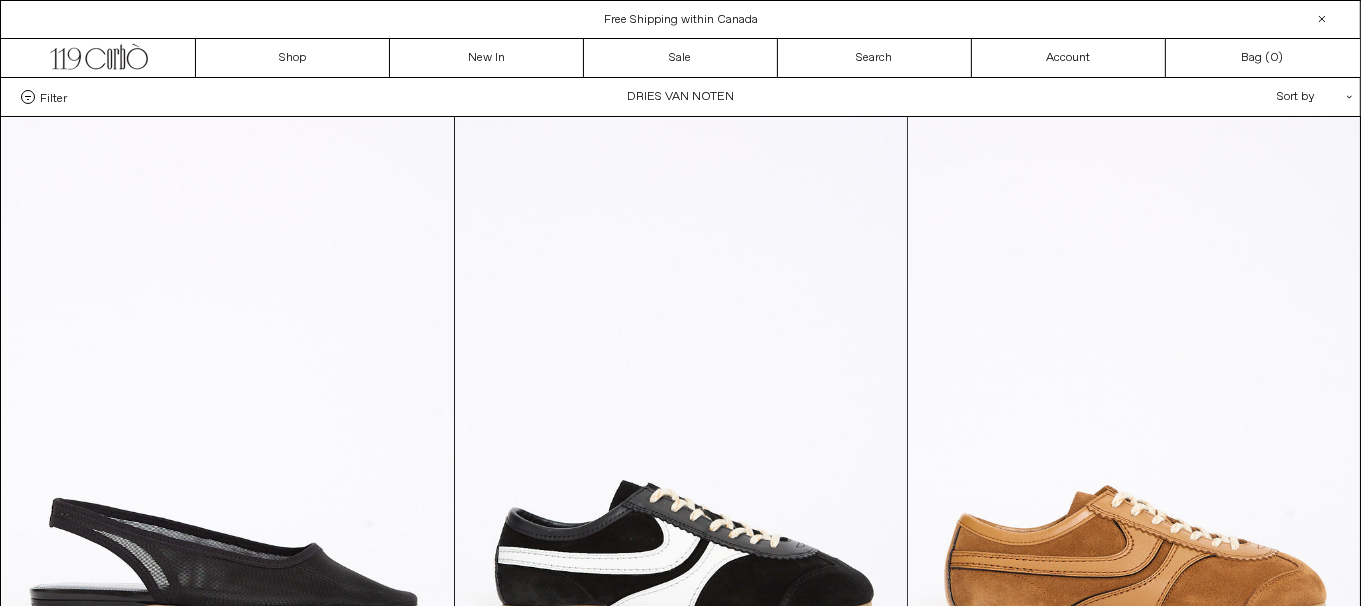 scroll, scrollTop: 0, scrollLeft: 0, axis: both 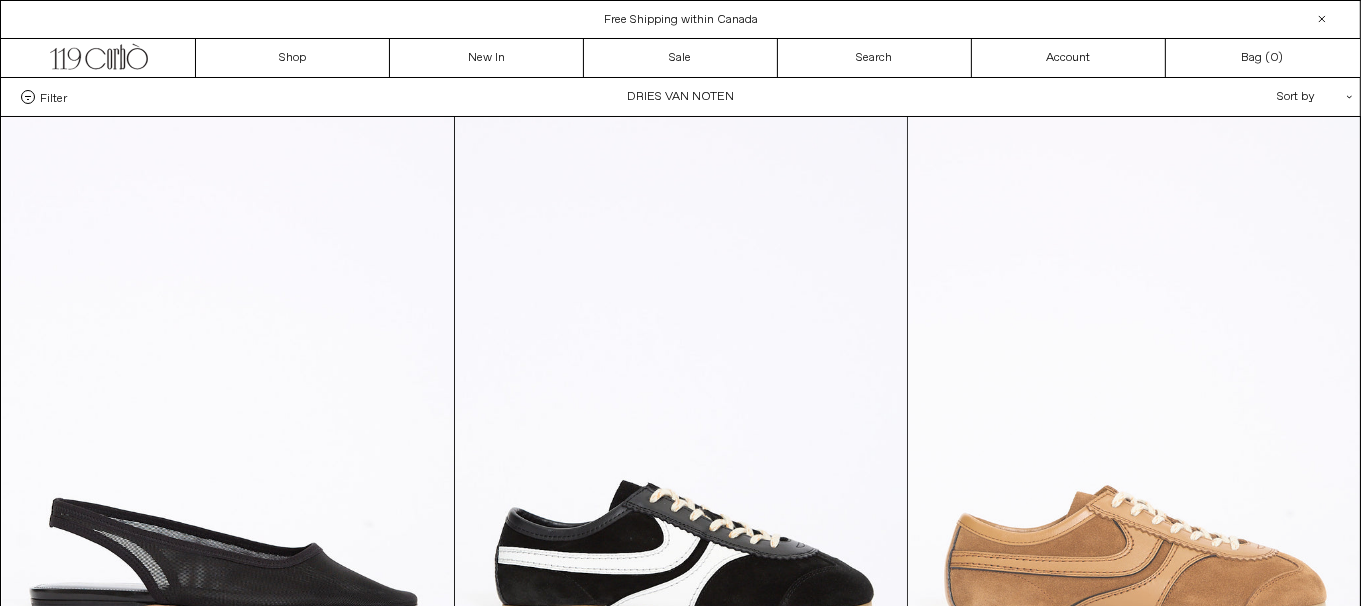 click at bounding box center [1134, 456] 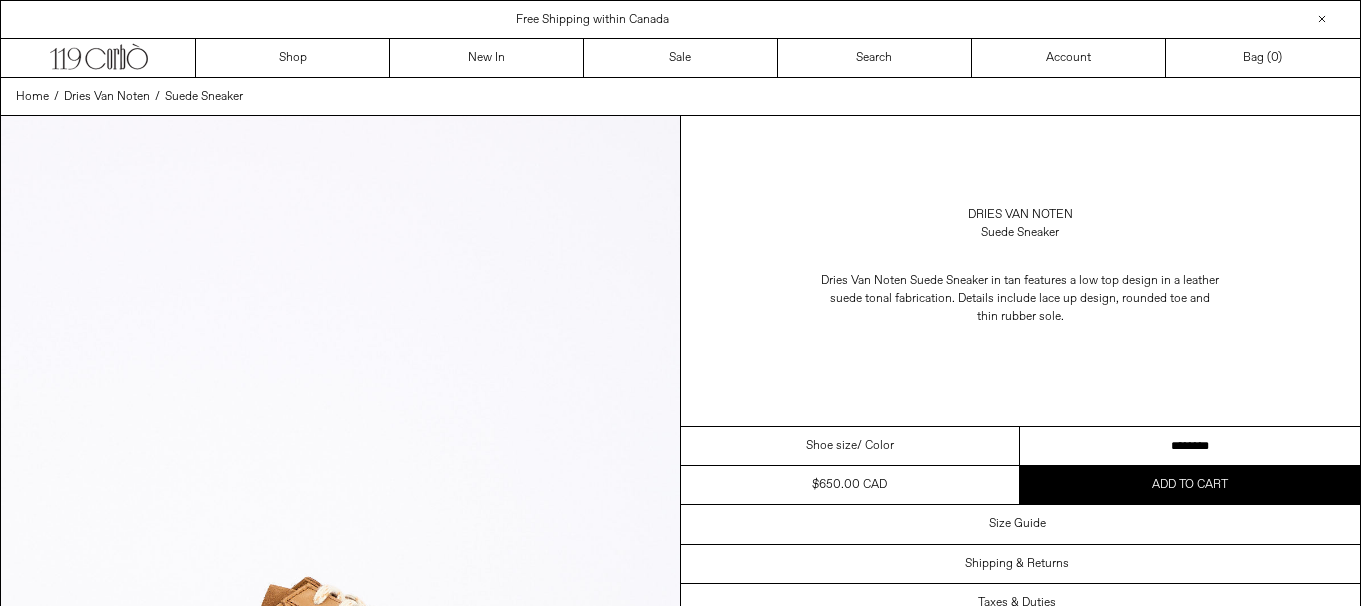scroll, scrollTop: 0, scrollLeft: 0, axis: both 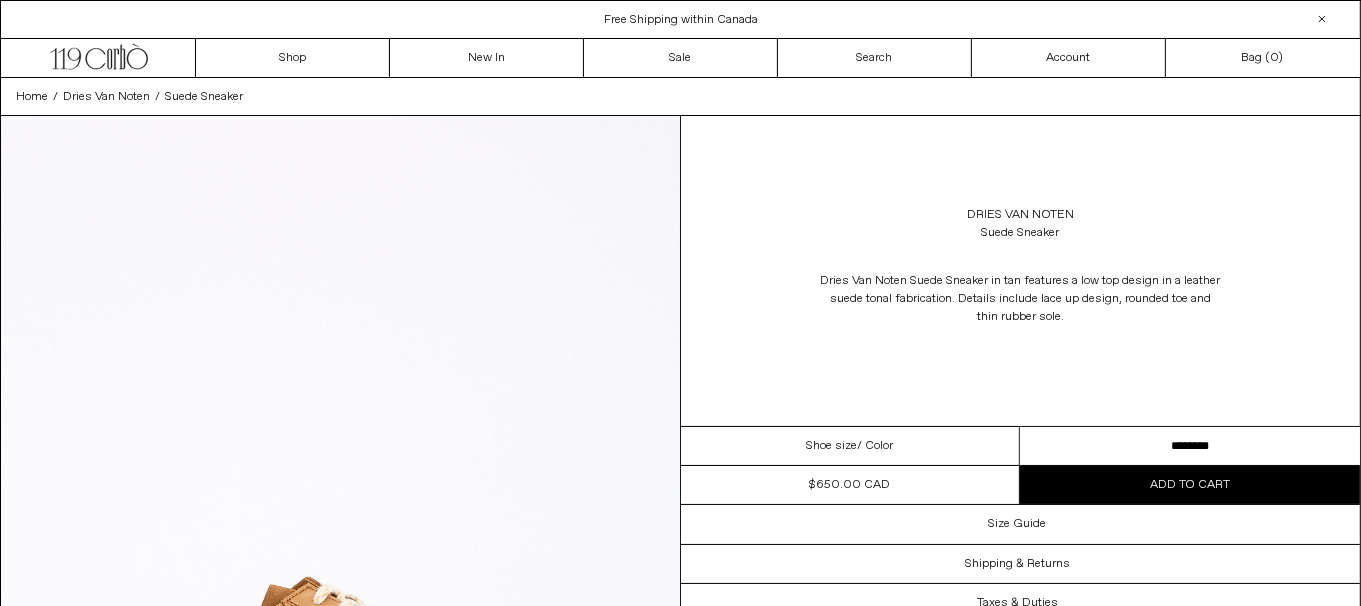 click on "**********" at bounding box center [1190, 446] 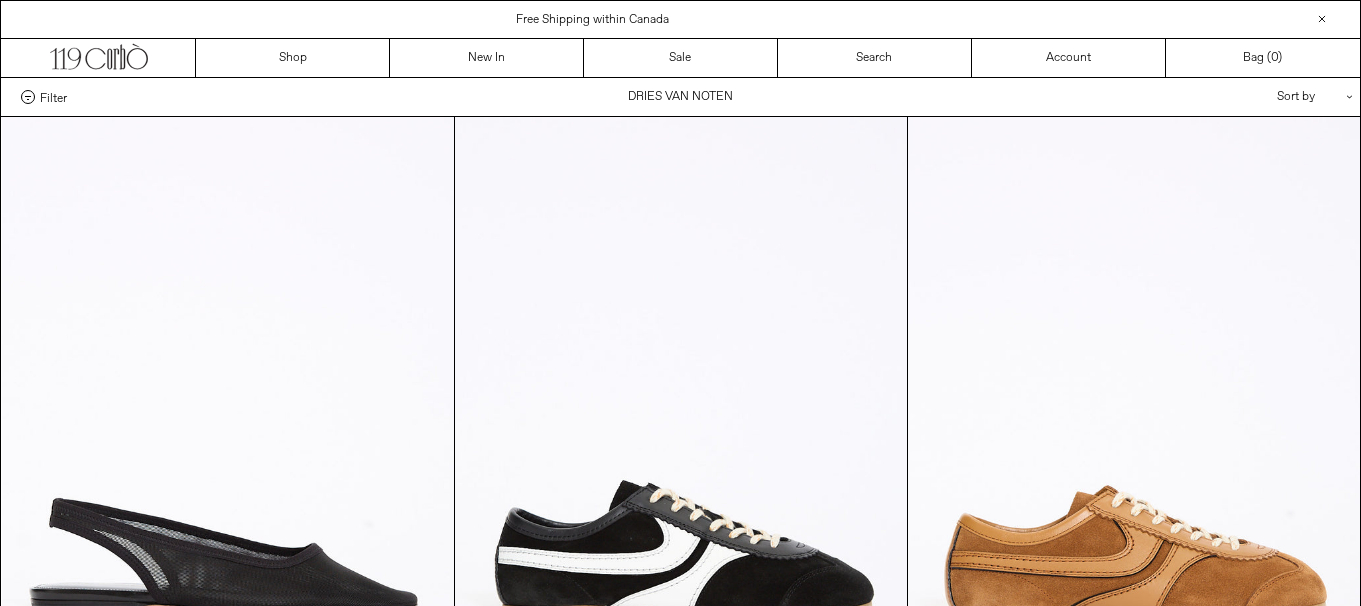 scroll, scrollTop: 0, scrollLeft: 0, axis: both 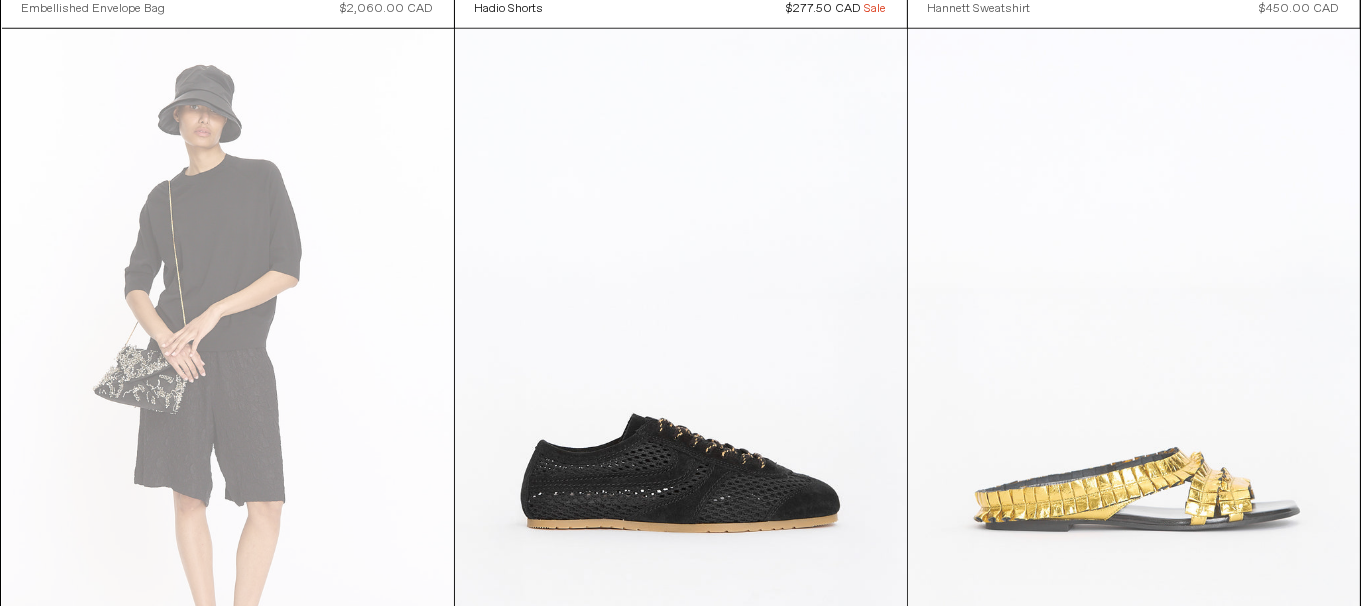 click at bounding box center [1134, 368] 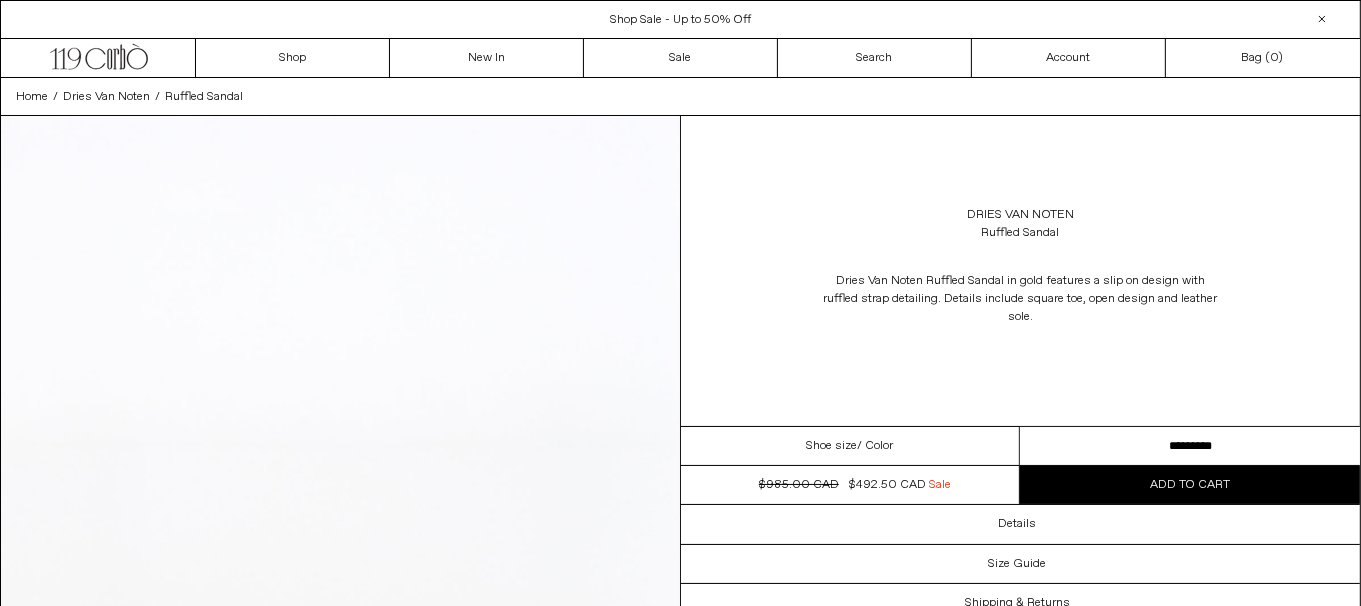 scroll, scrollTop: 0, scrollLeft: 0, axis: both 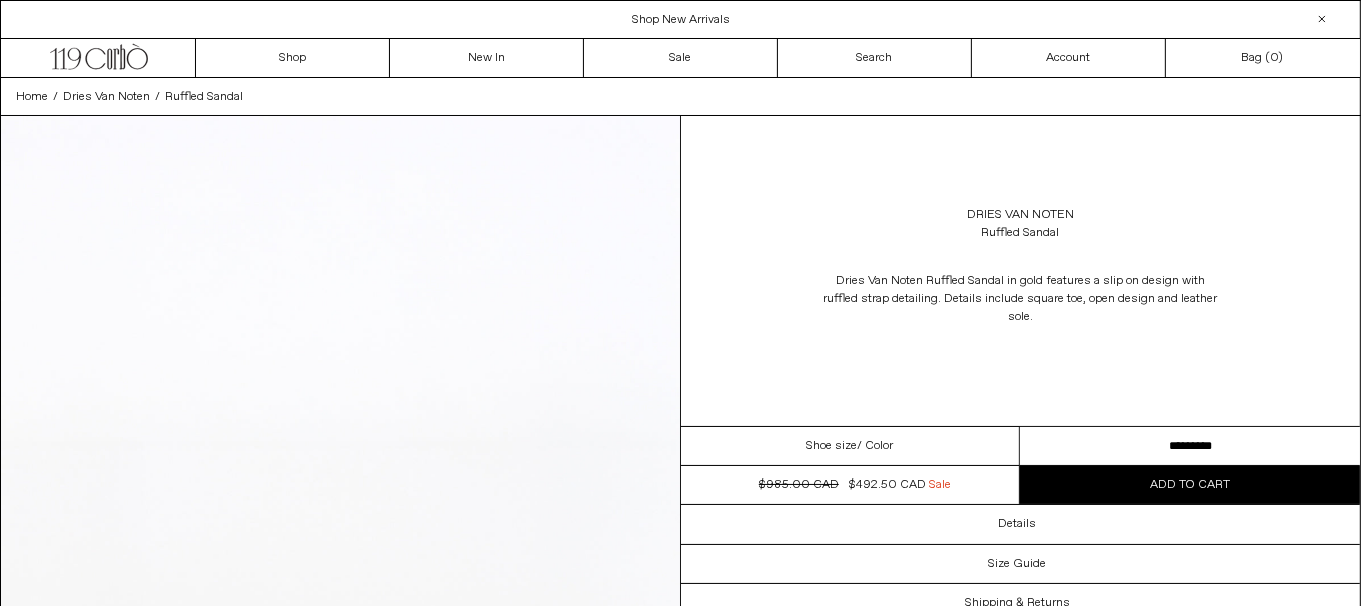 click on "**********" at bounding box center [1190, 446] 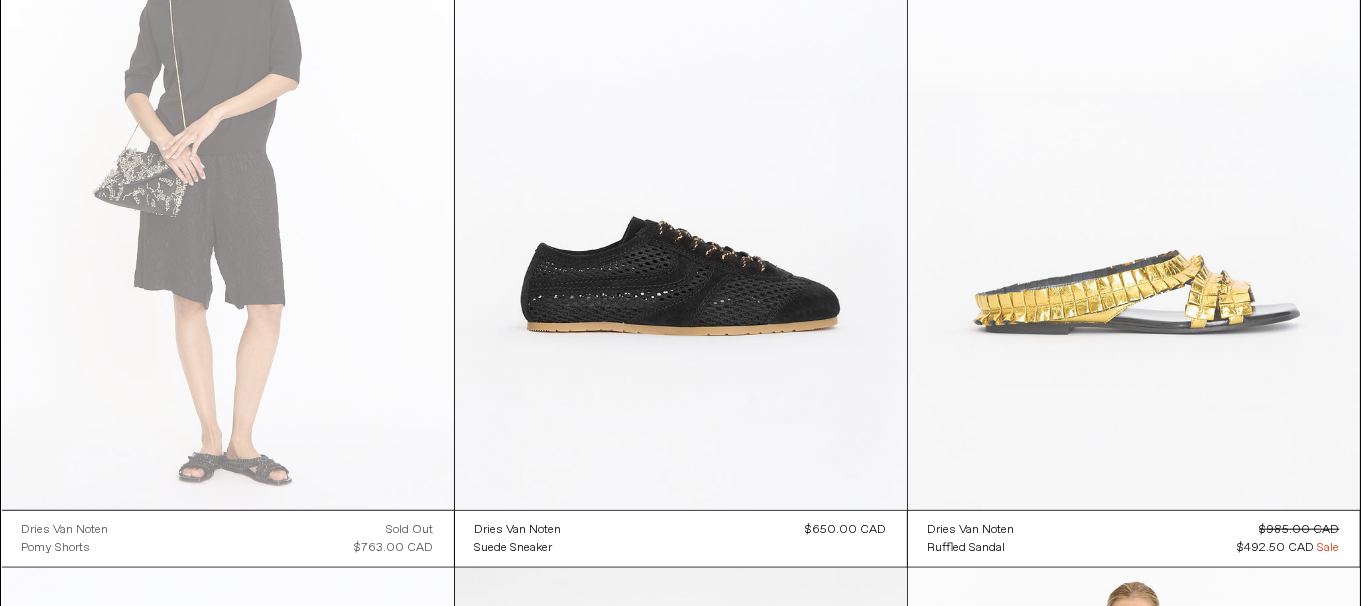 scroll, scrollTop: 1760, scrollLeft: 0, axis: vertical 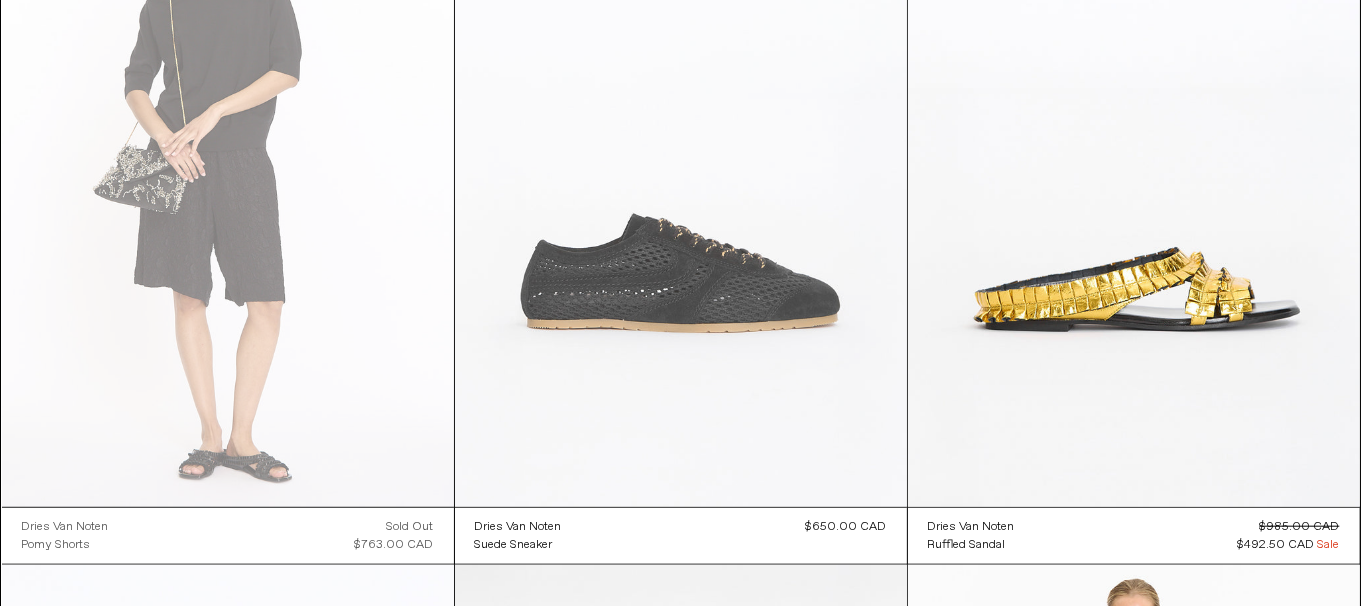 click at bounding box center [681, 168] 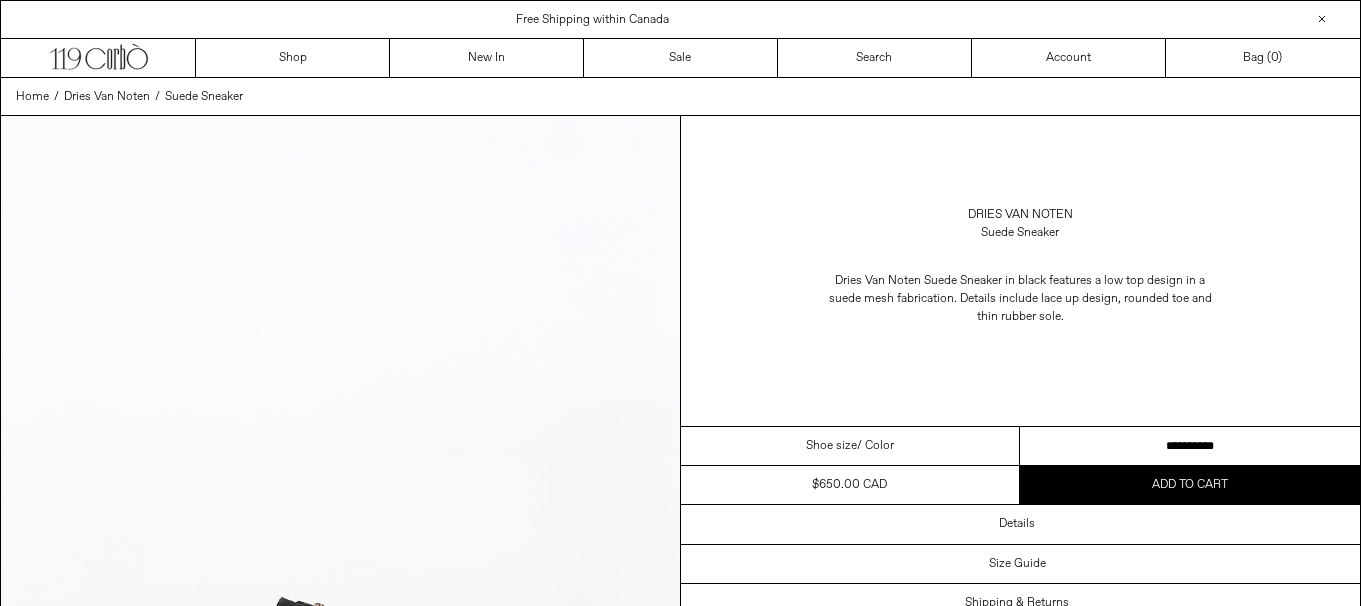scroll, scrollTop: 0, scrollLeft: 0, axis: both 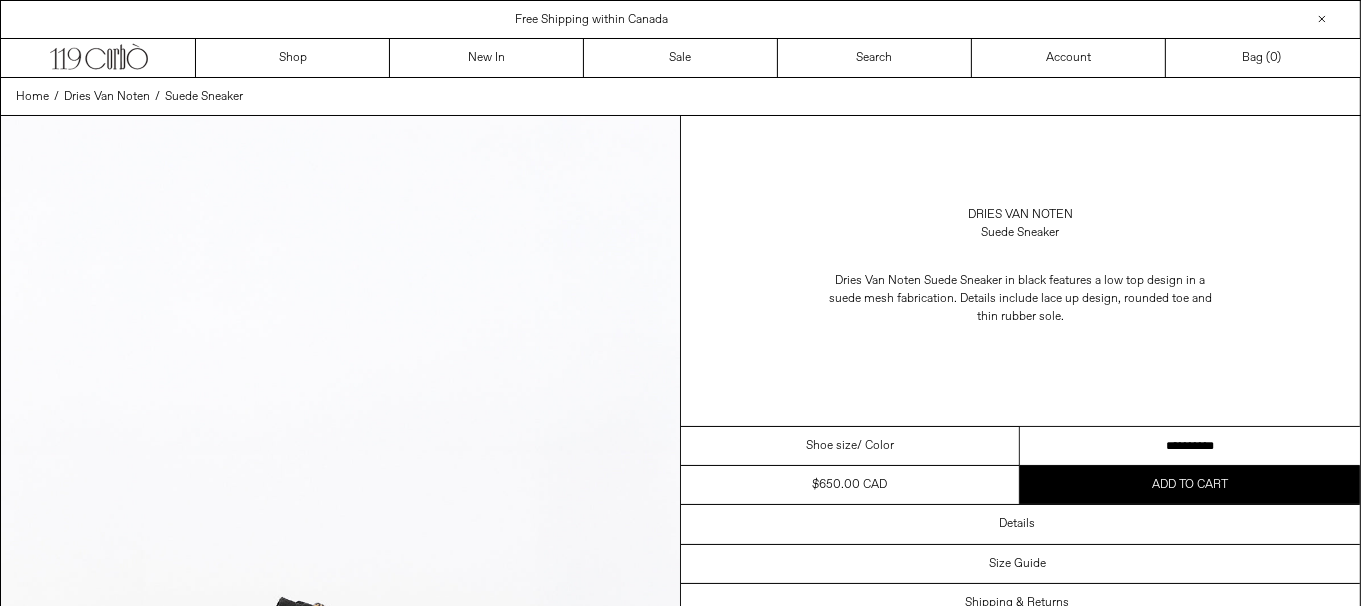 drag, startPoint x: 0, startPoint y: 0, endPoint x: 1121, endPoint y: 445, distance: 1206.0953 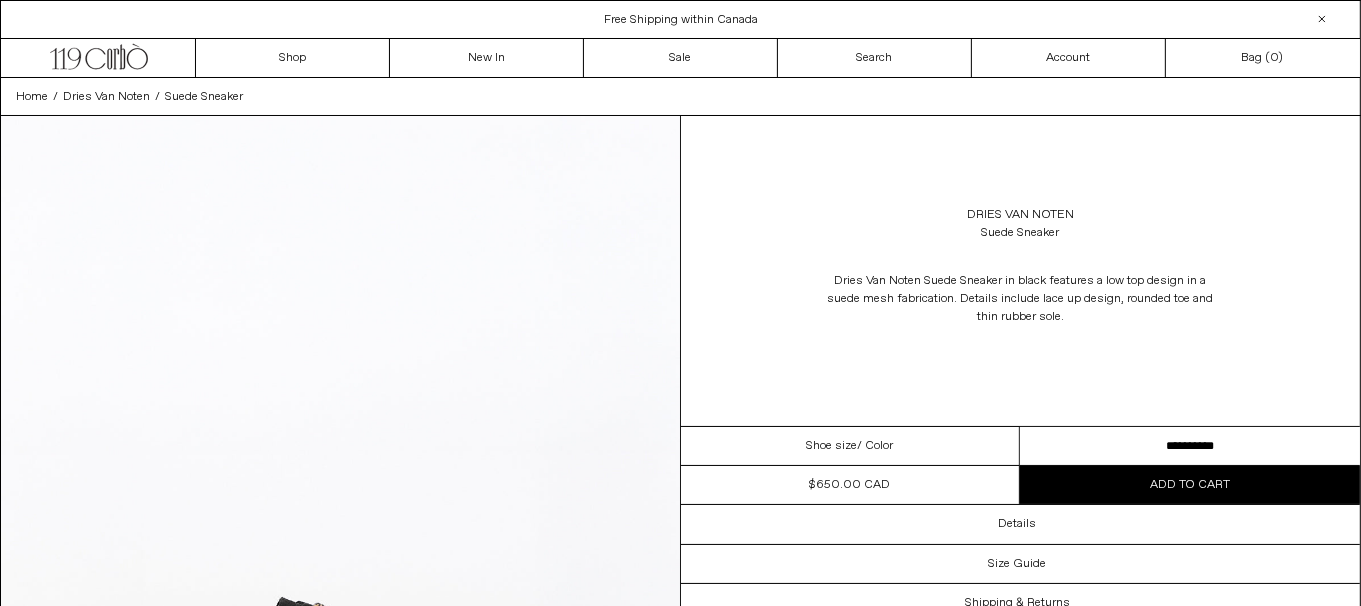 scroll, scrollTop: 0, scrollLeft: 0, axis: both 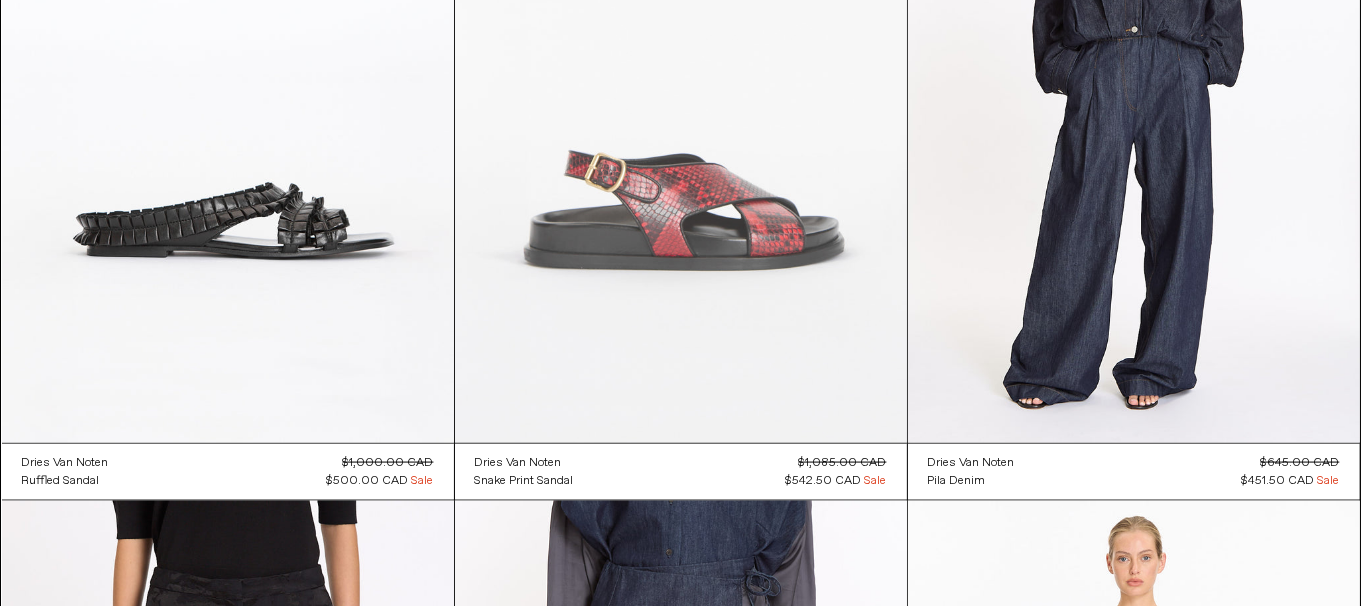click at bounding box center (681, 104) 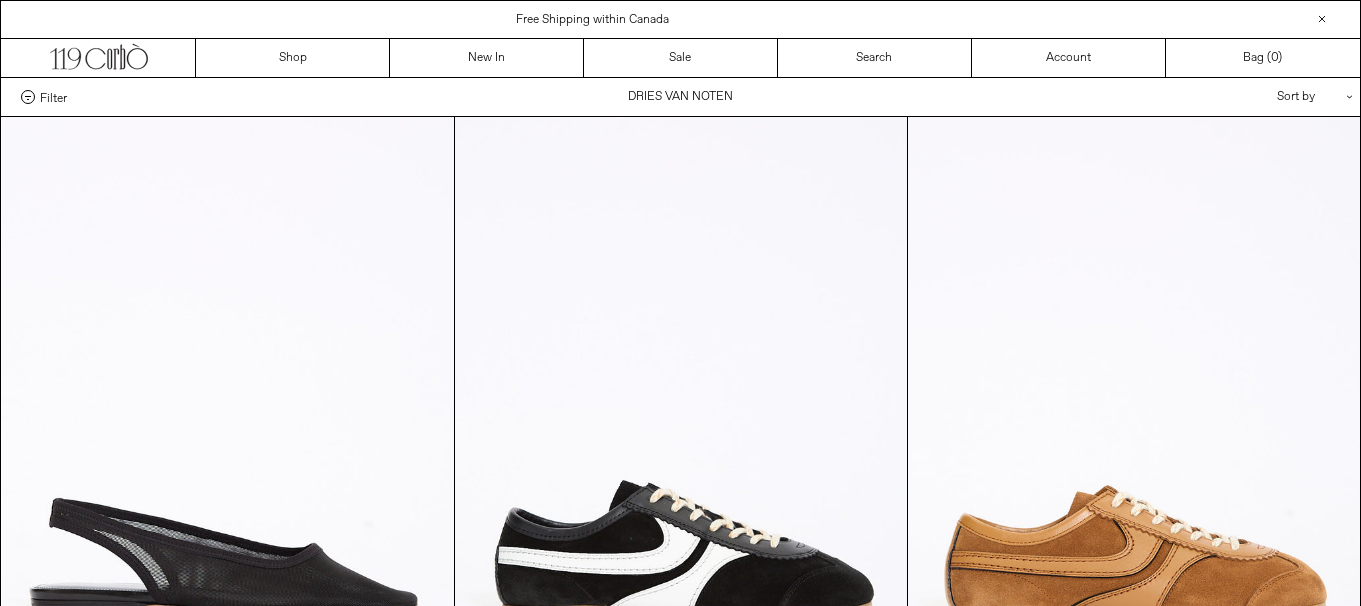 click at bounding box center [1134, 2664] 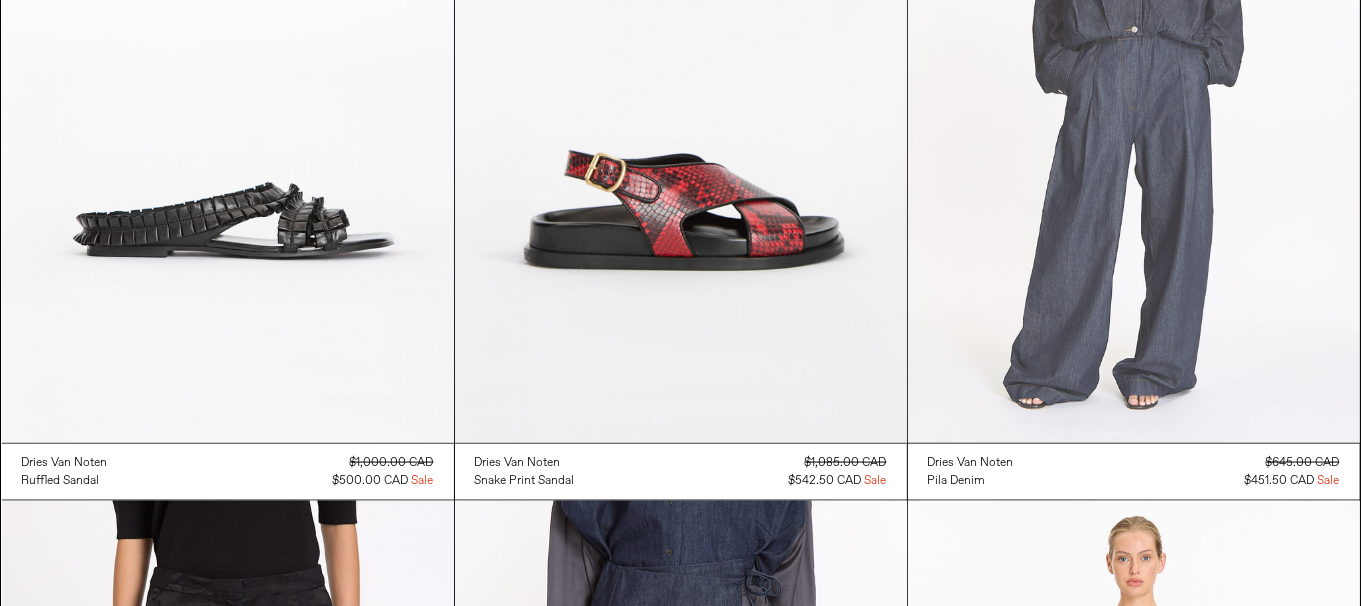 click at bounding box center [1134, 104] 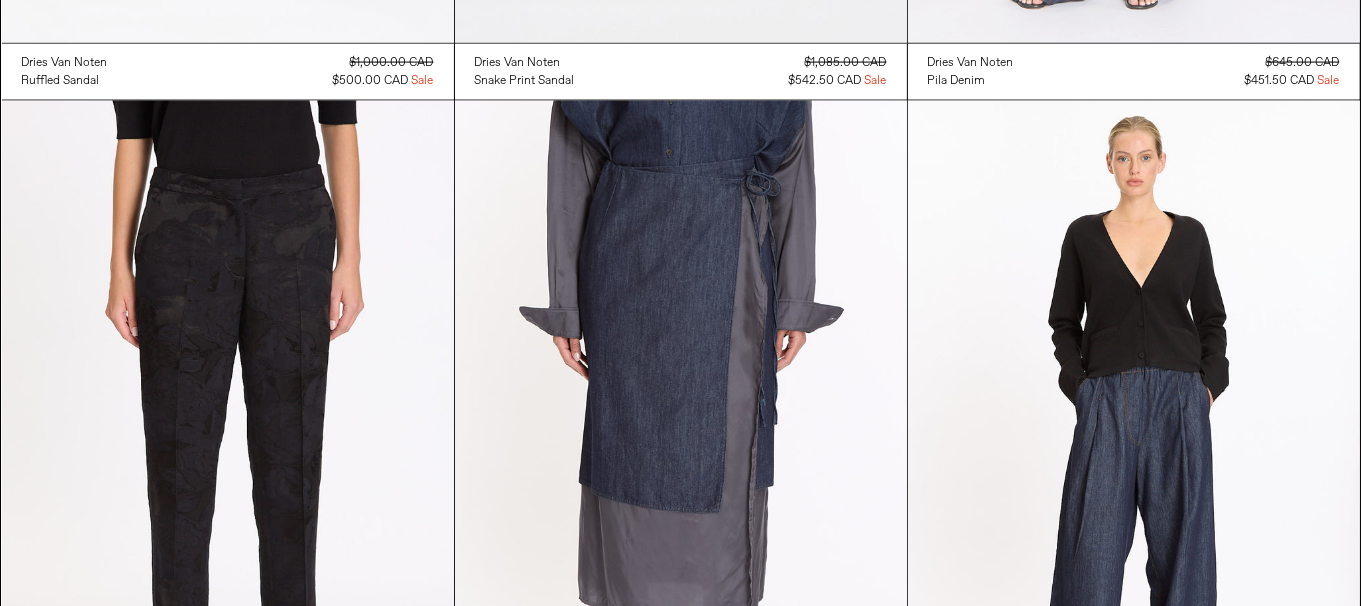 scroll, scrollTop: 3260, scrollLeft: 0, axis: vertical 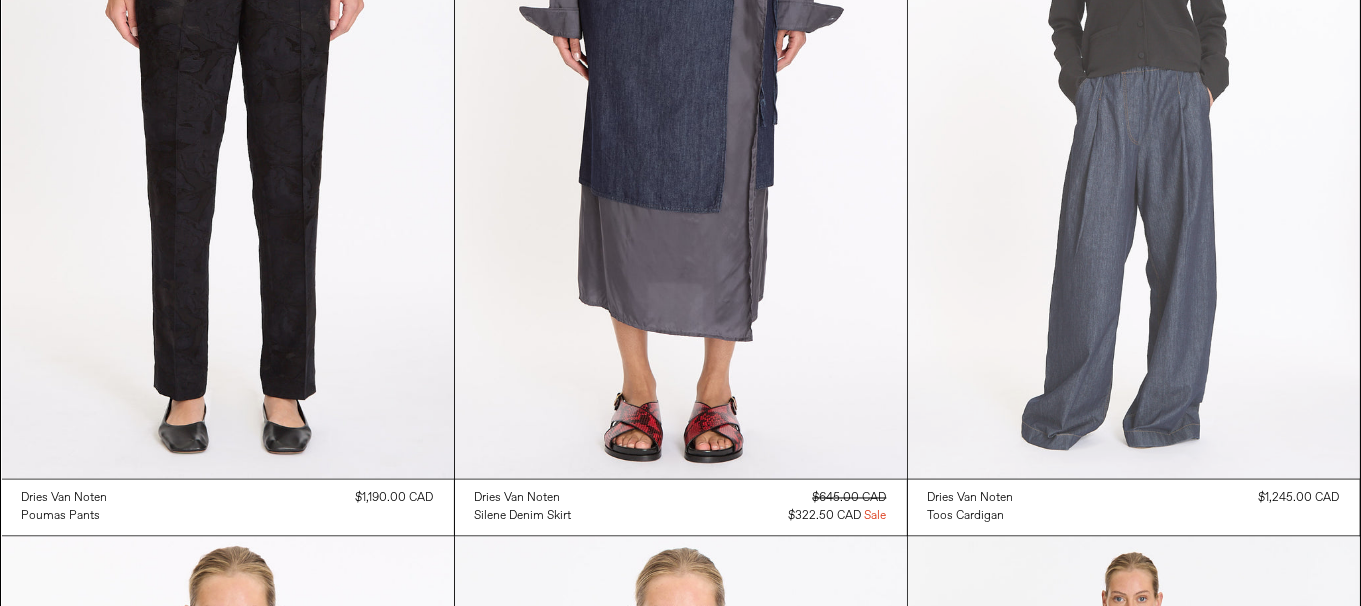 click at bounding box center [1134, 140] 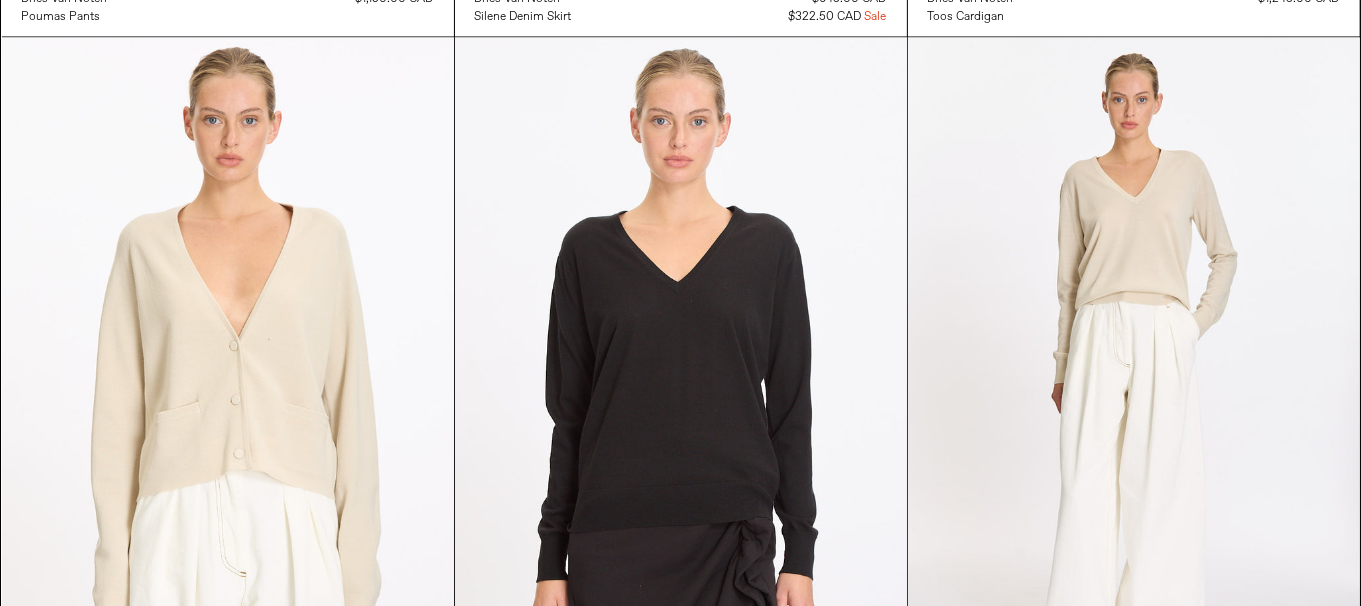 scroll, scrollTop: 4160, scrollLeft: 0, axis: vertical 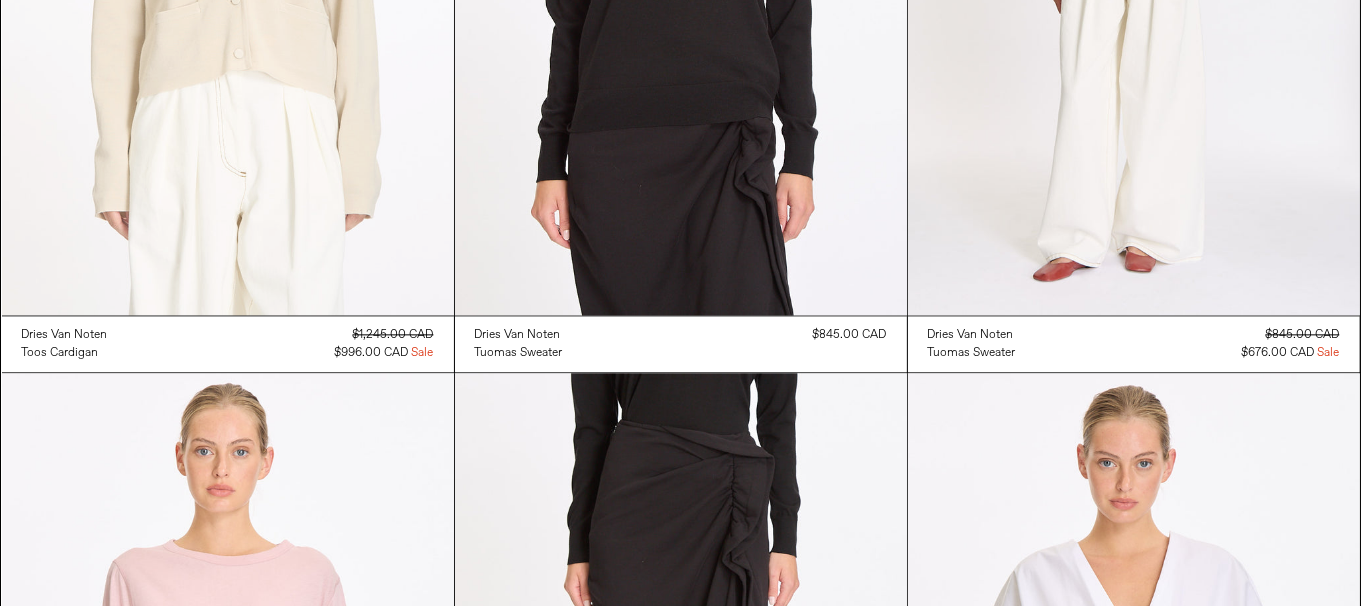click at bounding box center [228, -24] 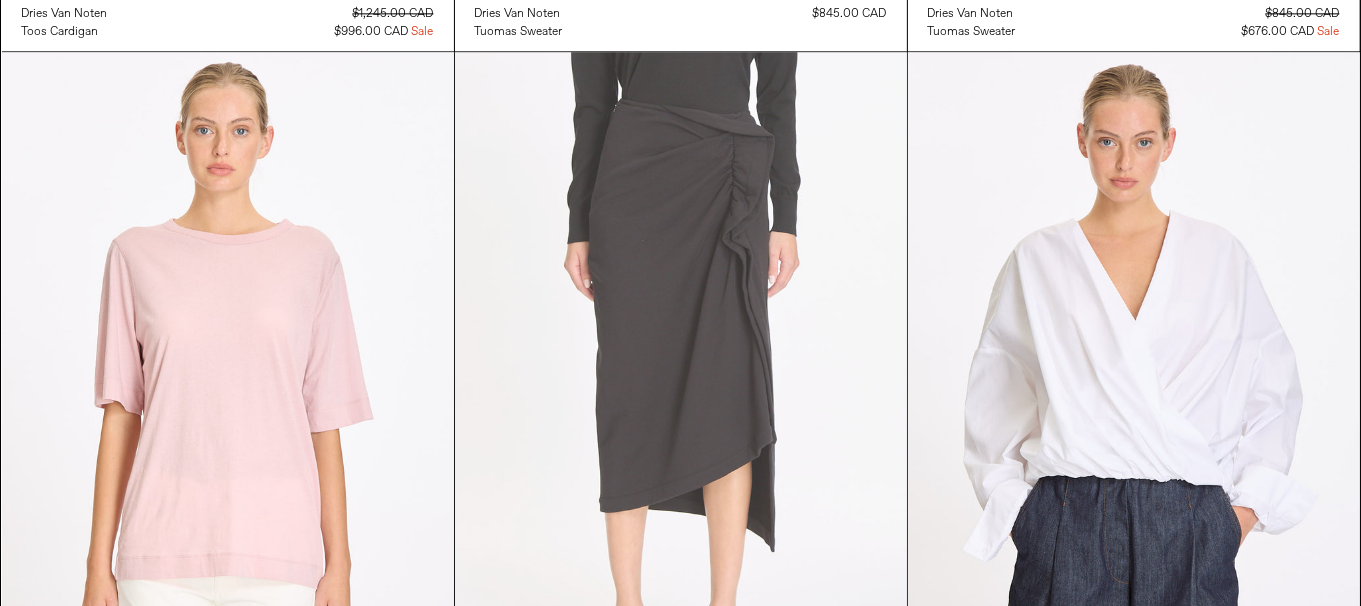 scroll, scrollTop: 4660, scrollLeft: 0, axis: vertical 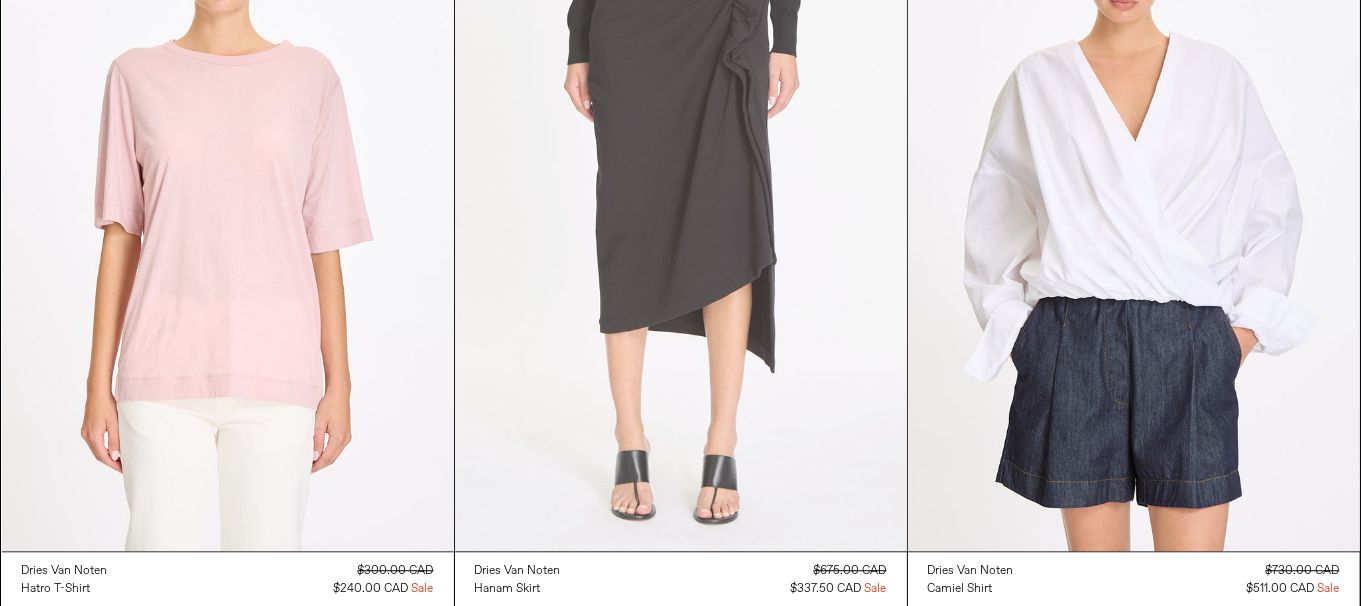 click at bounding box center (681, 212) 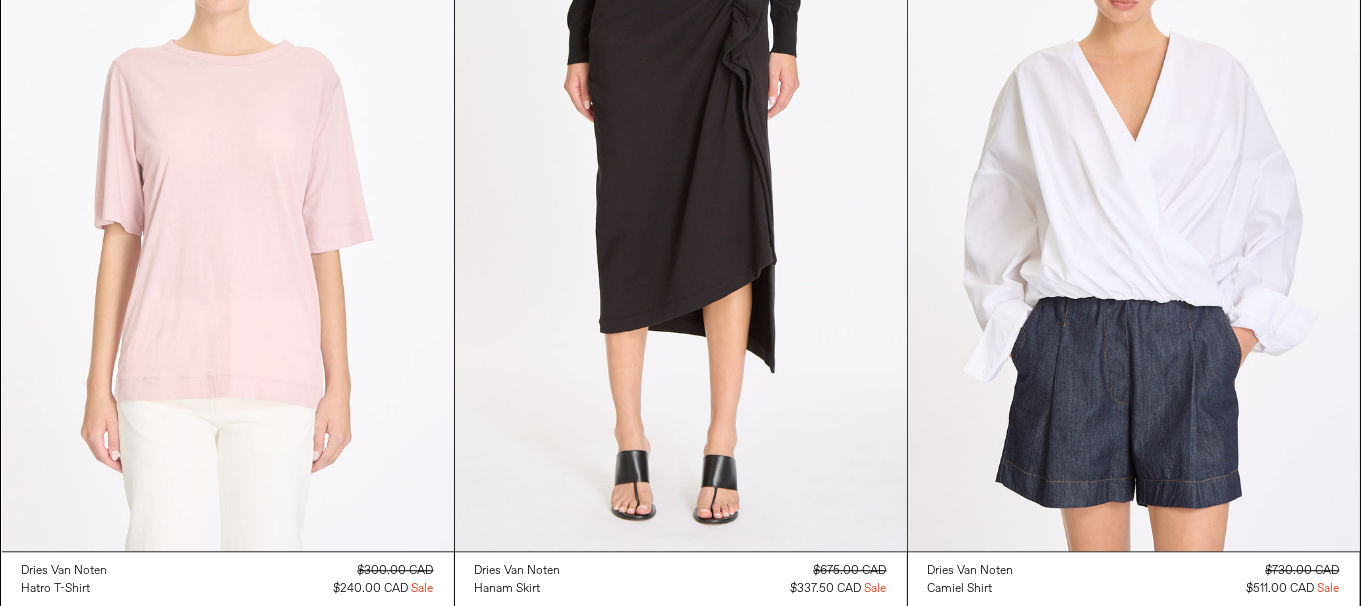 click at bounding box center (228, 212) 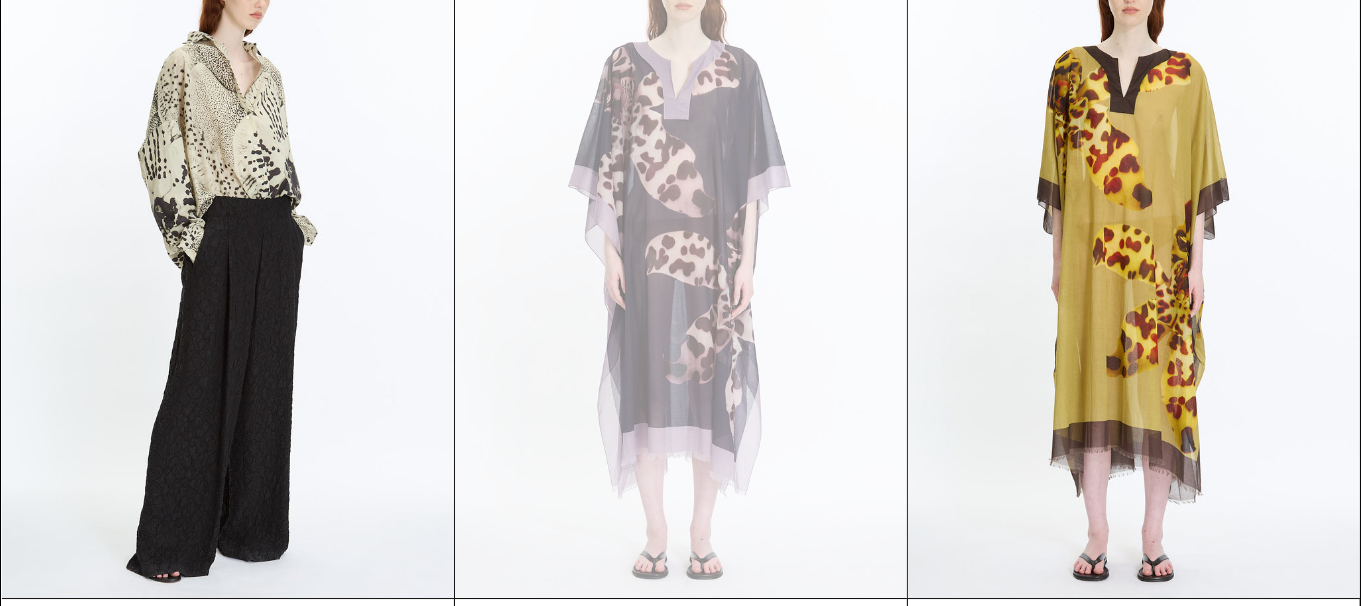 scroll, scrollTop: 6160, scrollLeft: 0, axis: vertical 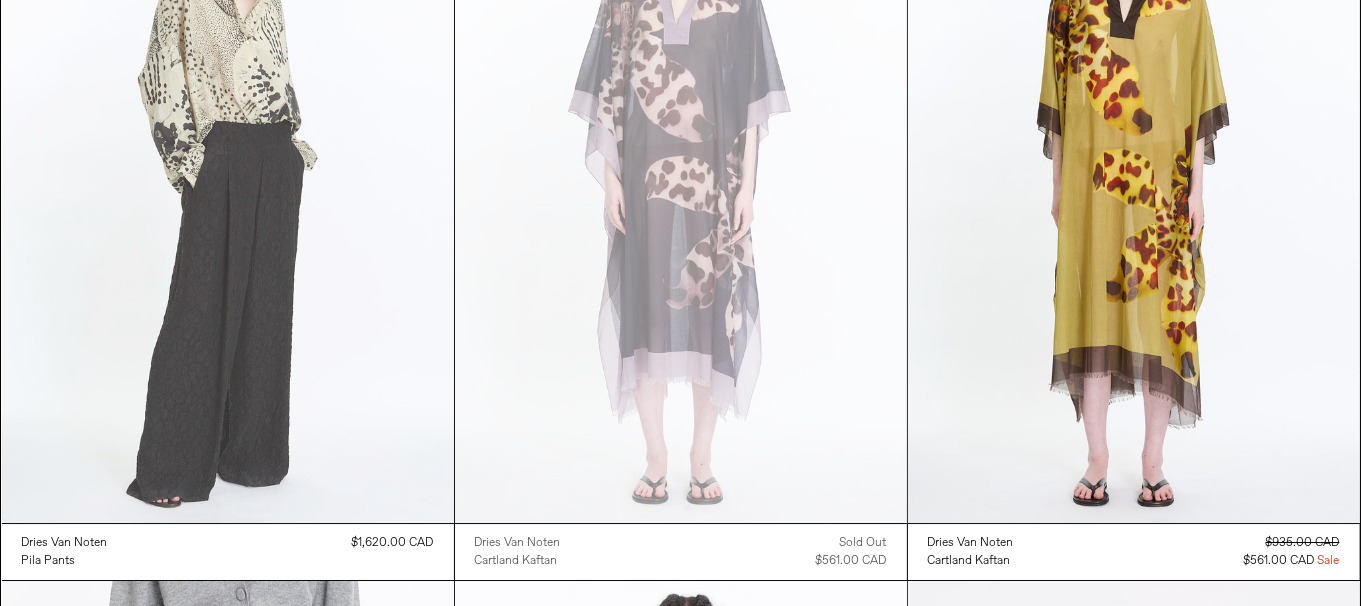 click at bounding box center [228, 184] 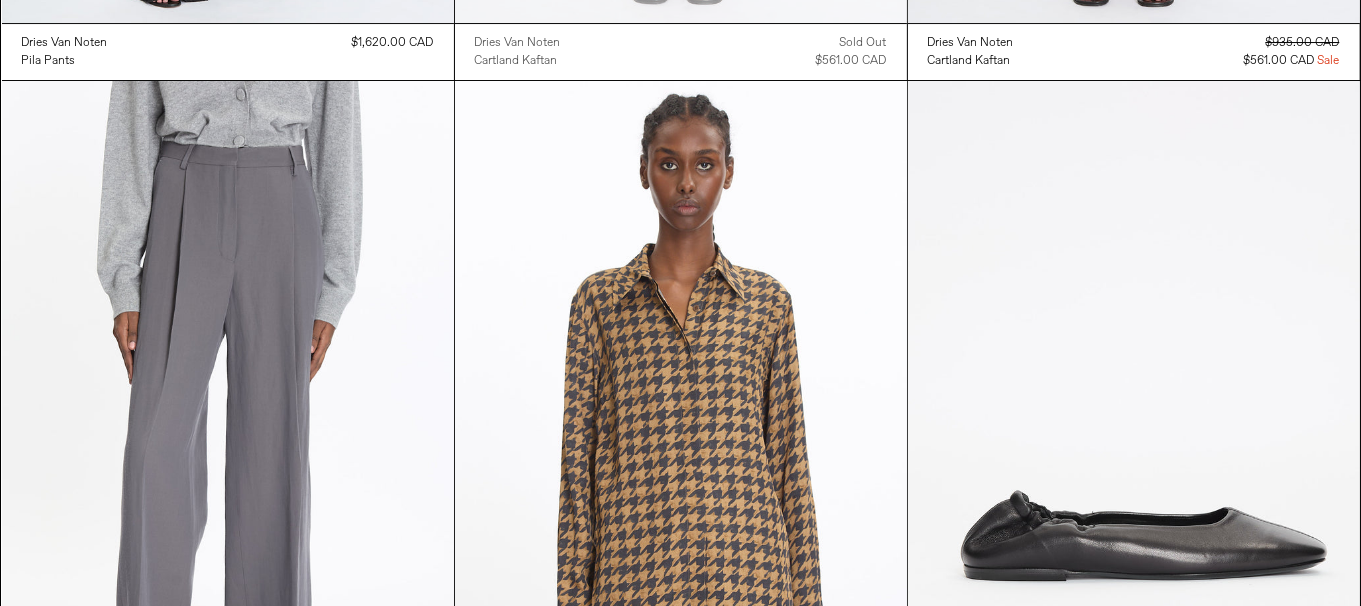 scroll, scrollTop: 7060, scrollLeft: 0, axis: vertical 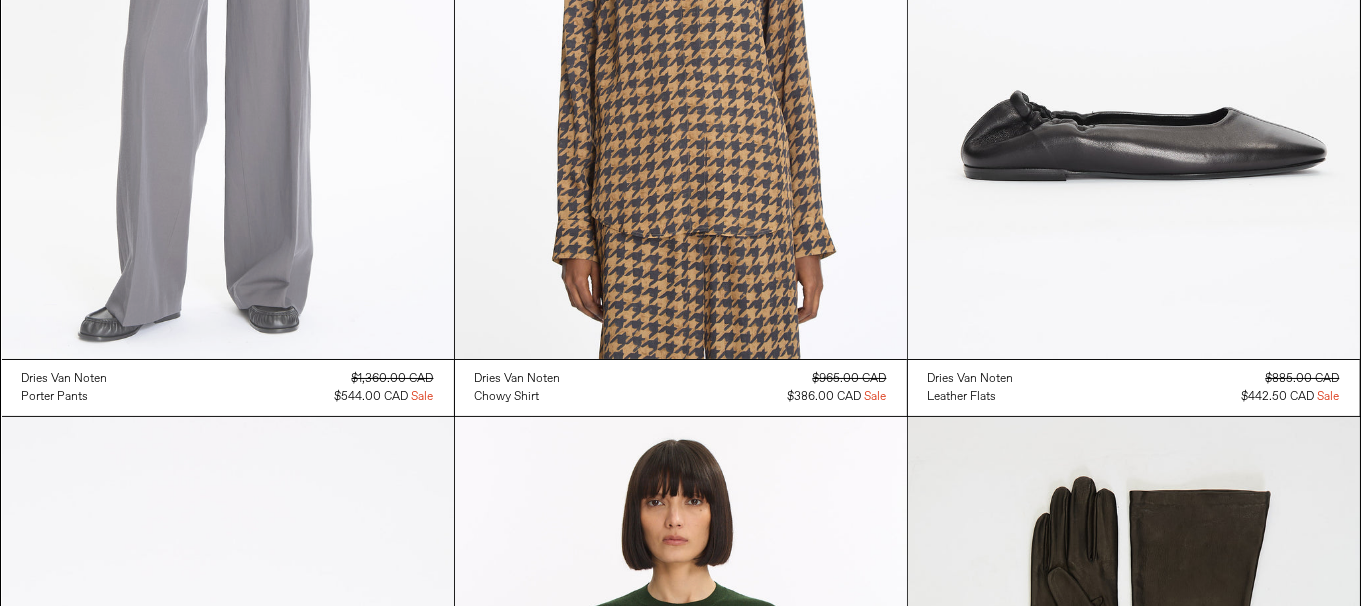click at bounding box center [228, 20] 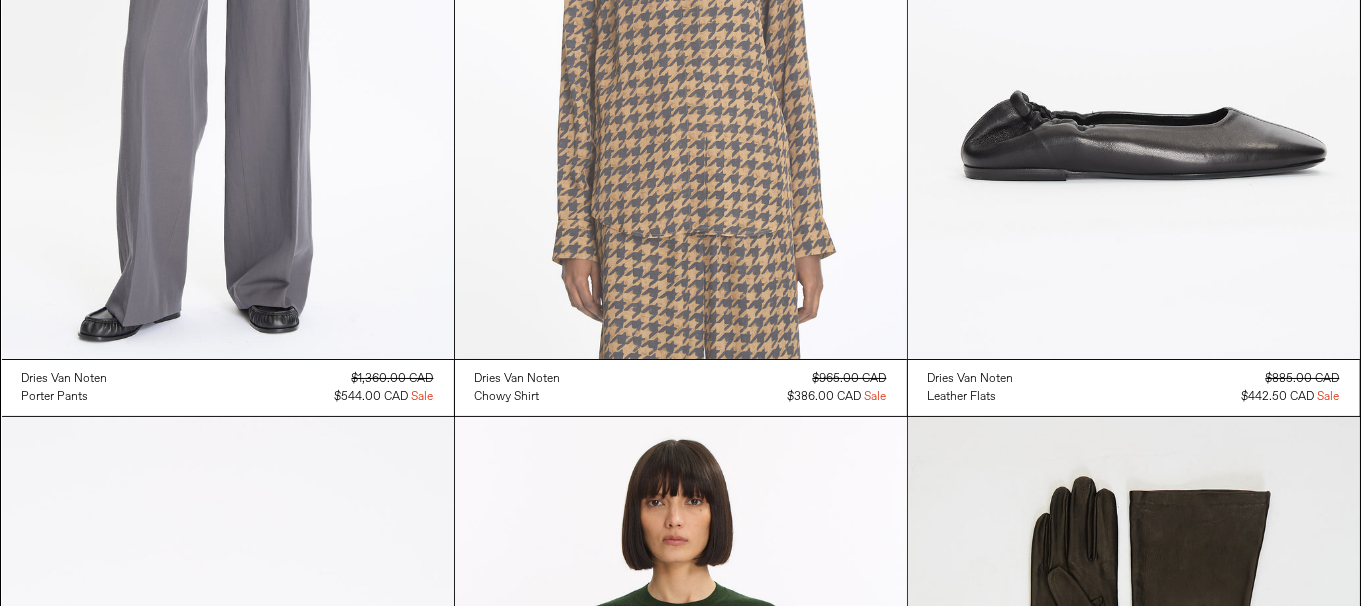 click at bounding box center (681, 20) 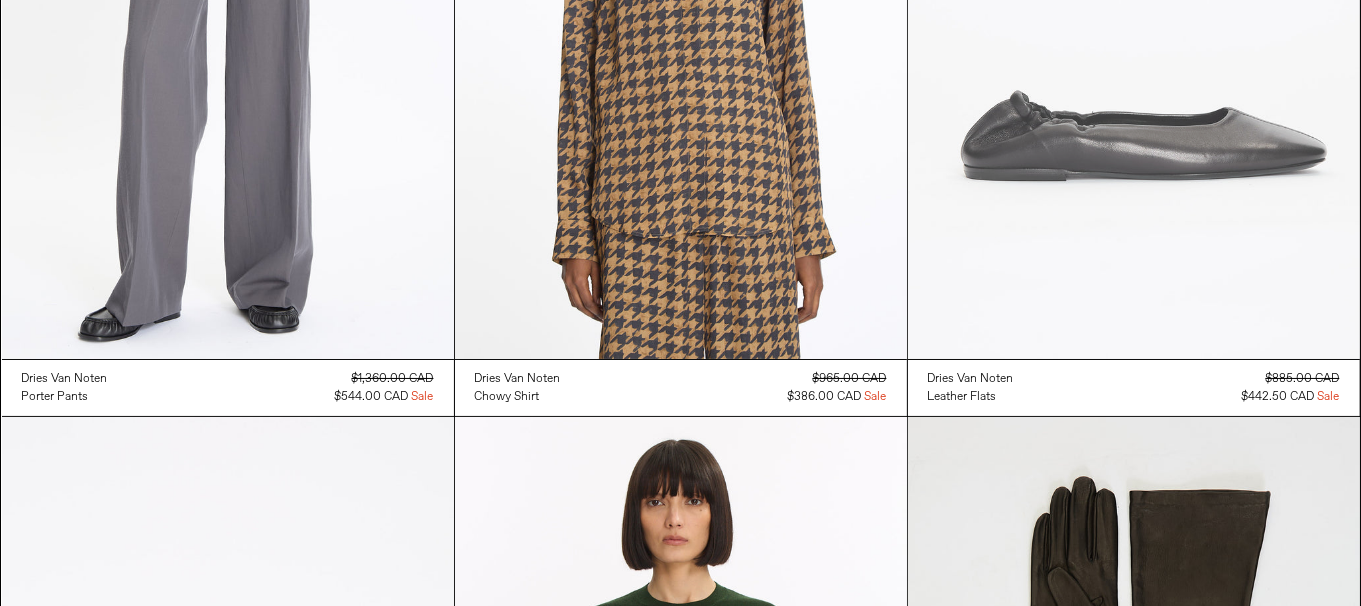 click at bounding box center [1134, 20] 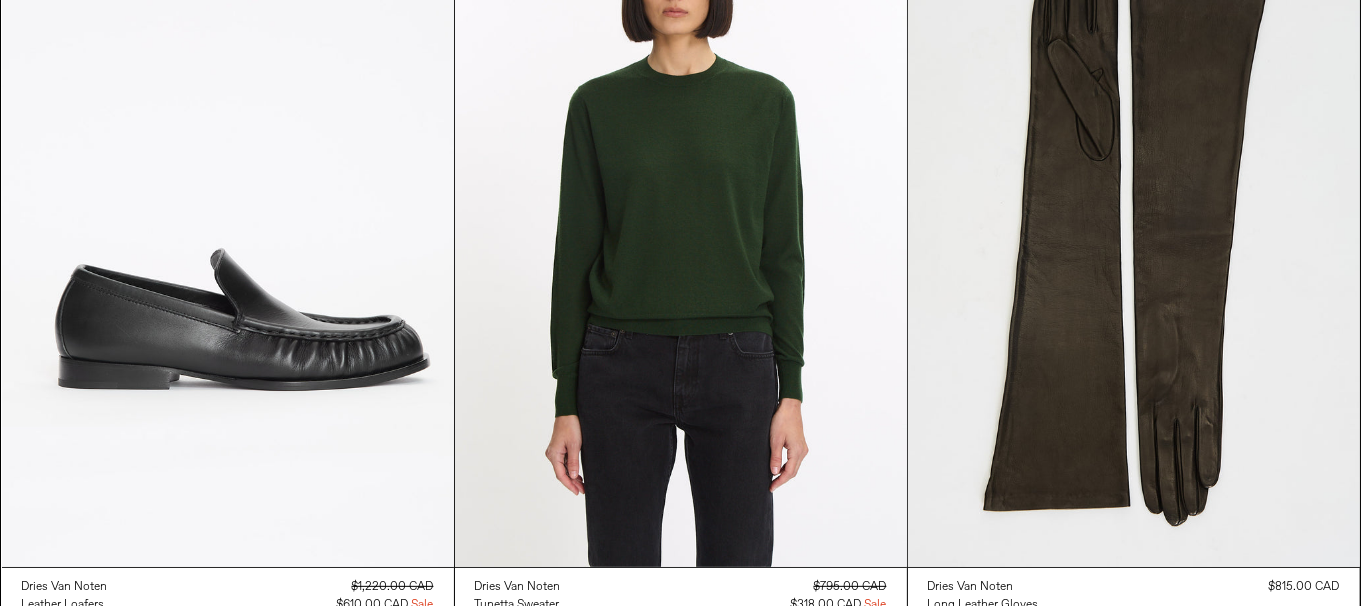 scroll, scrollTop: 7760, scrollLeft: 0, axis: vertical 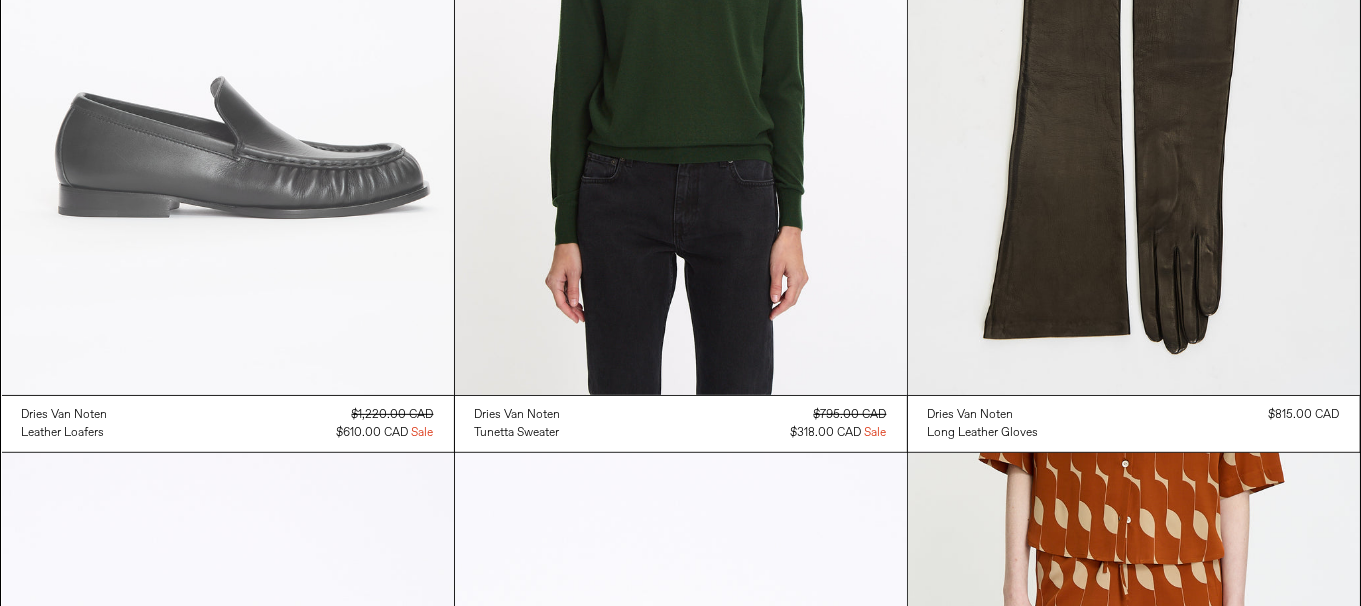 click at bounding box center (228, 56) 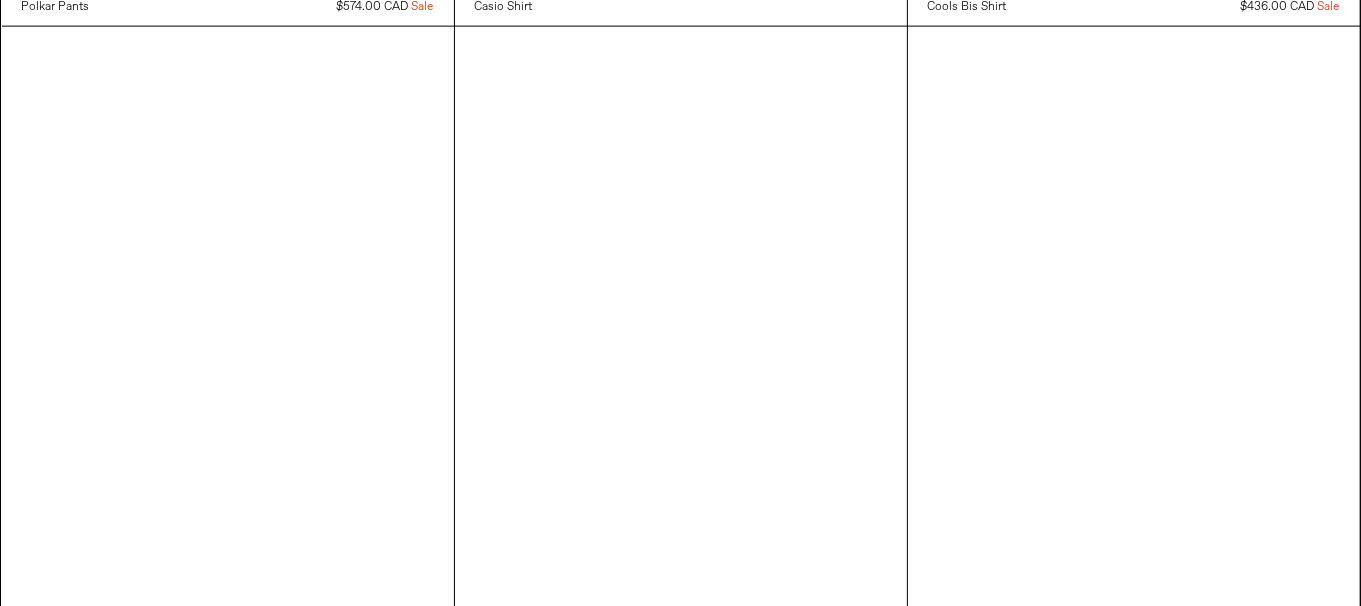 scroll, scrollTop: 9760, scrollLeft: 0, axis: vertical 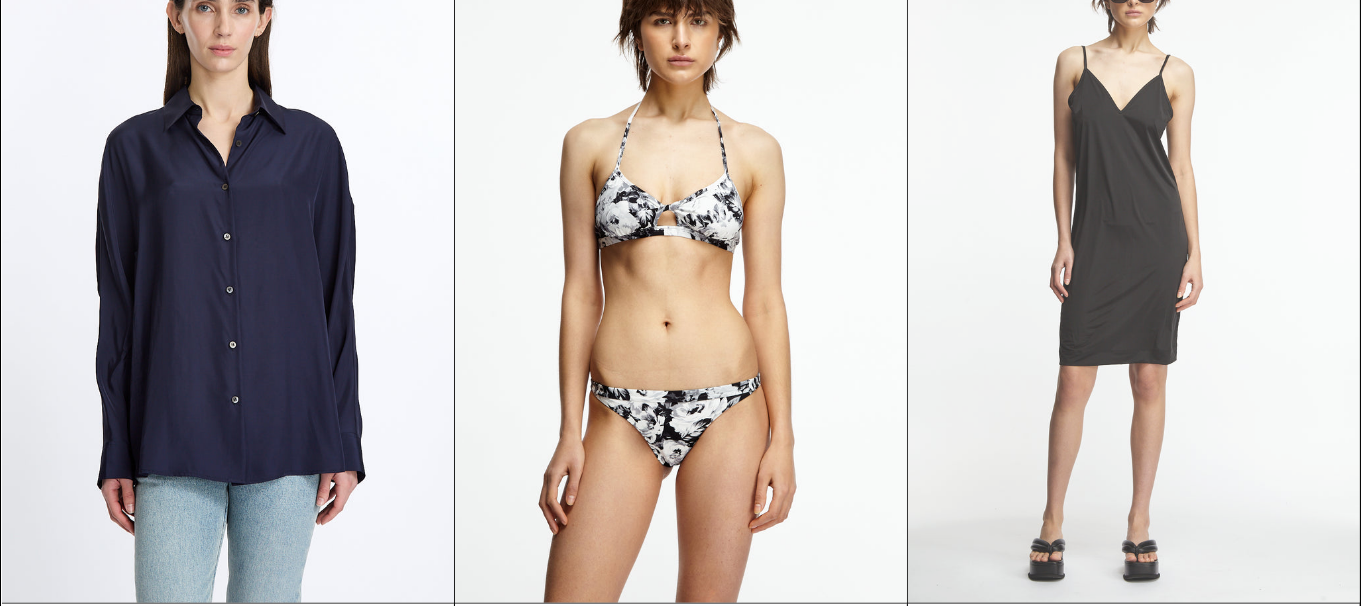 click at bounding box center (1134, 264) 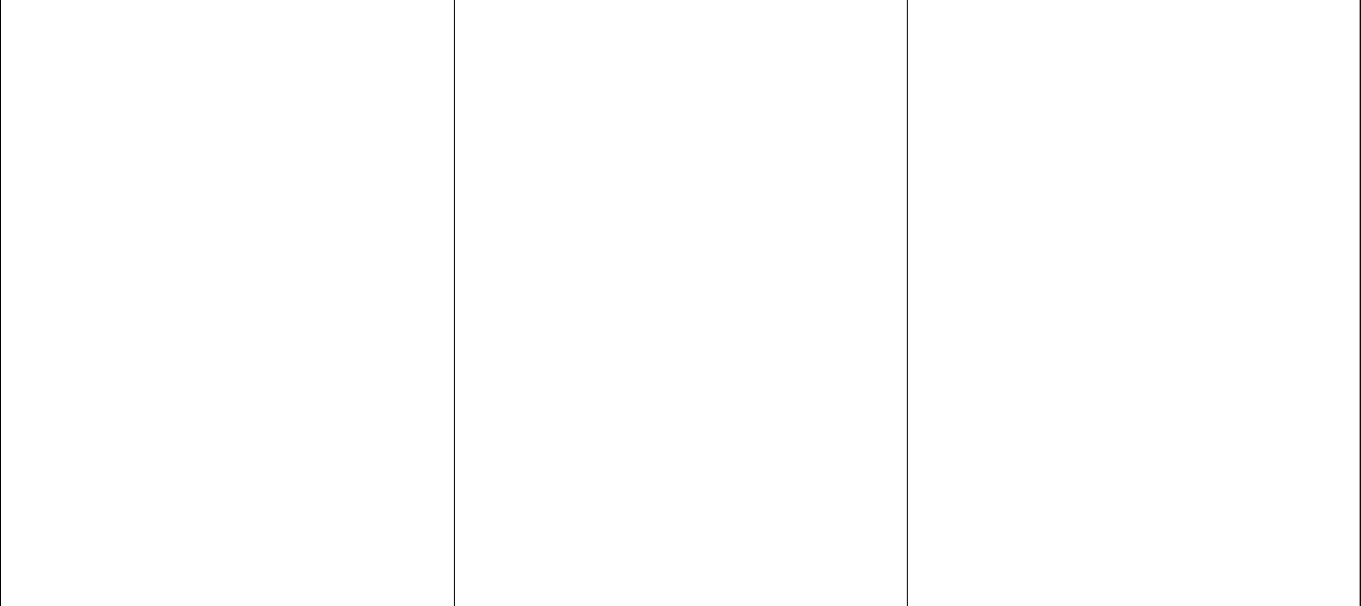 scroll, scrollTop: 10460, scrollLeft: 0, axis: vertical 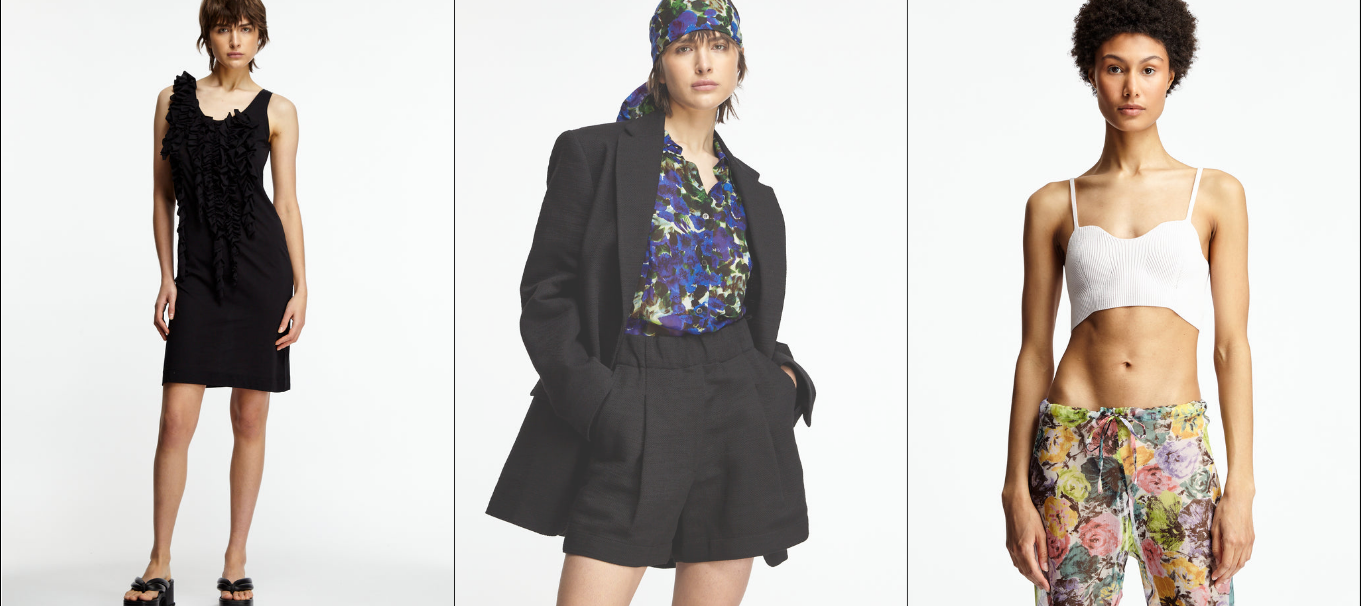 click at bounding box center (681, 300) 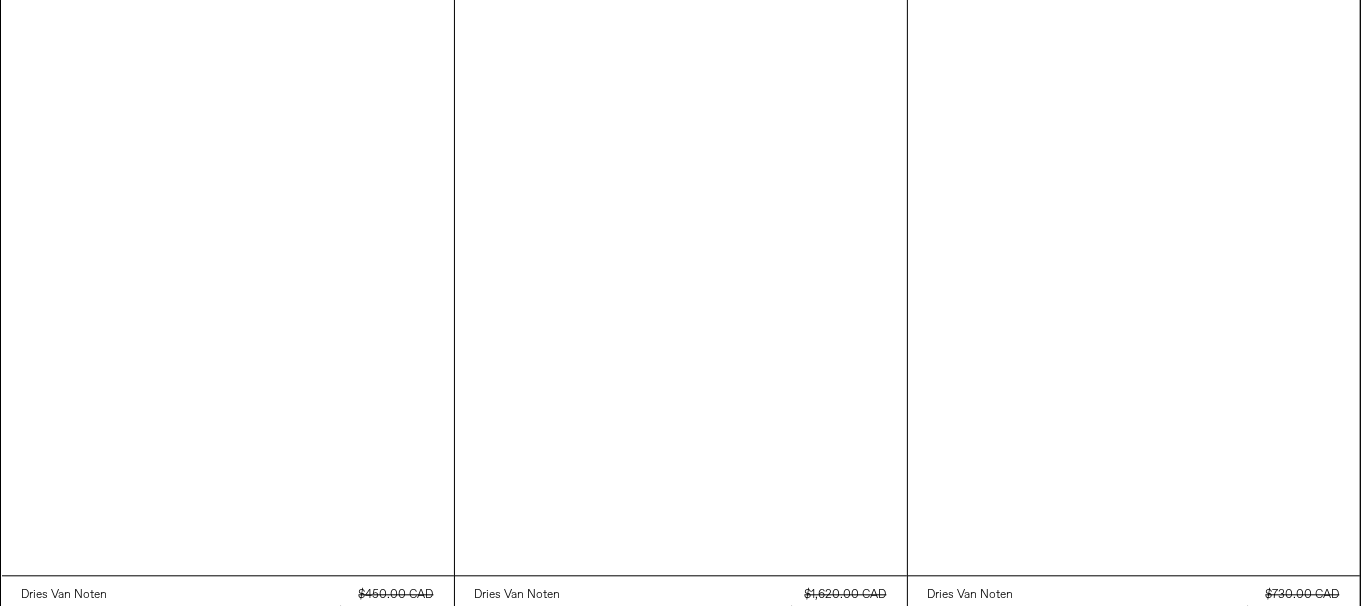 scroll, scrollTop: 11406, scrollLeft: 0, axis: vertical 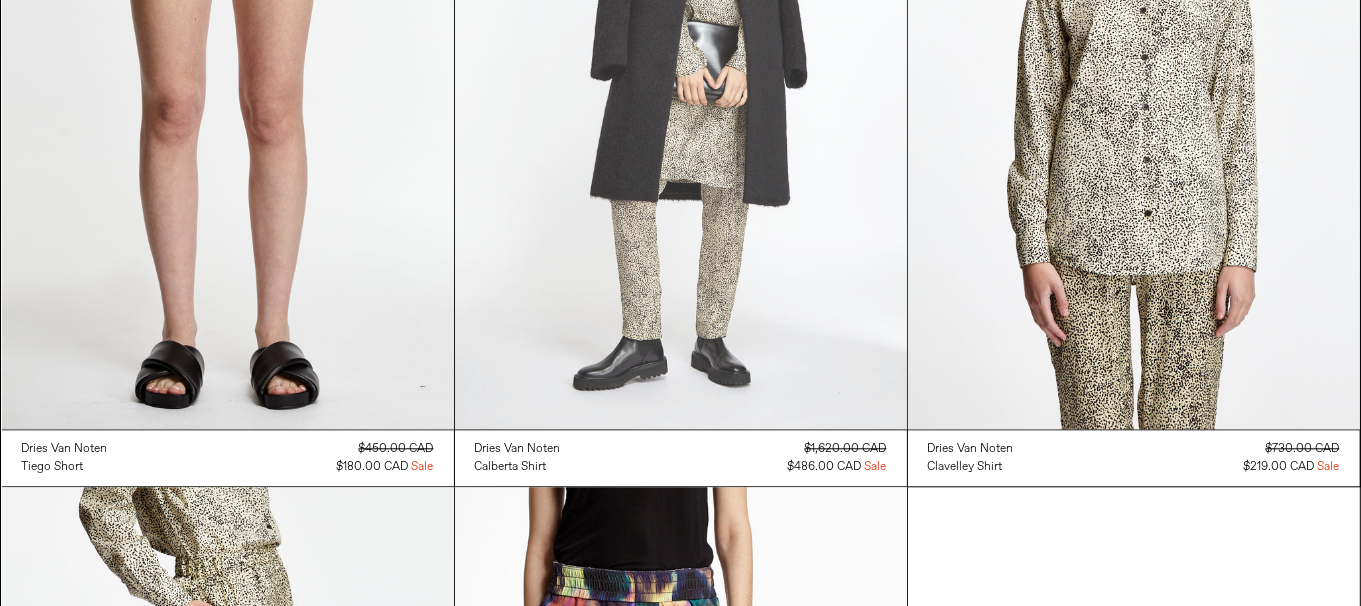 click at bounding box center [681, 90] 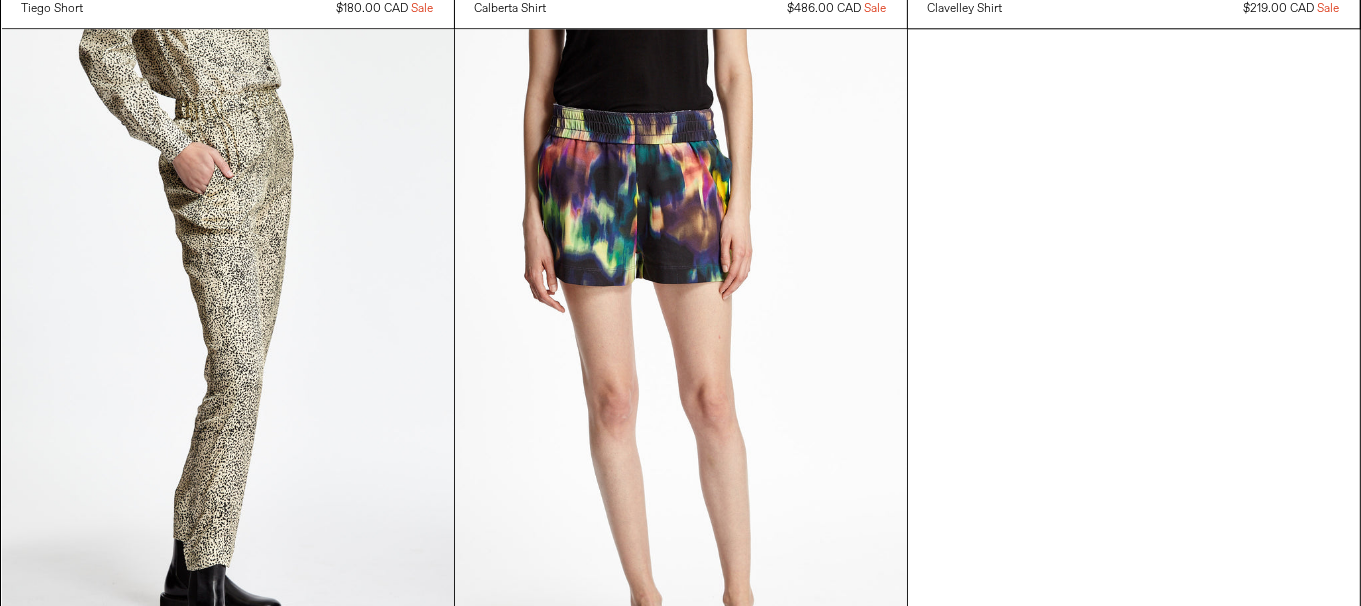 scroll, scrollTop: 11906, scrollLeft: 0, axis: vertical 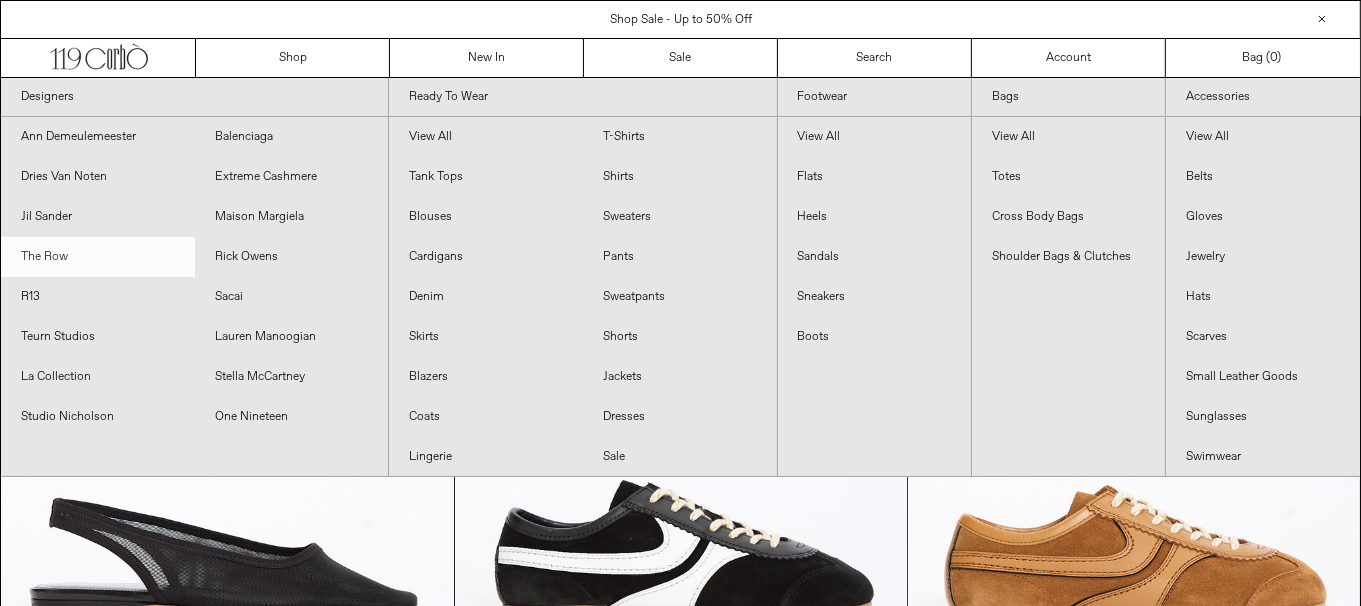 click on "The Row" at bounding box center [98, 257] 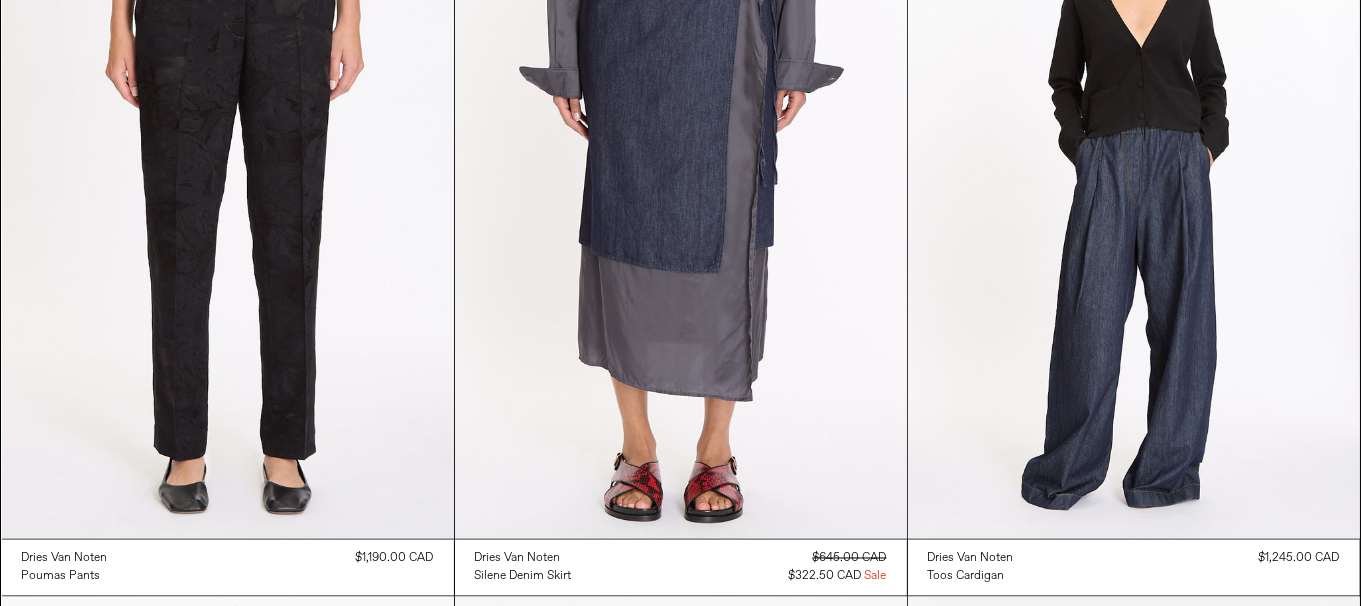 scroll, scrollTop: 3799, scrollLeft: 0, axis: vertical 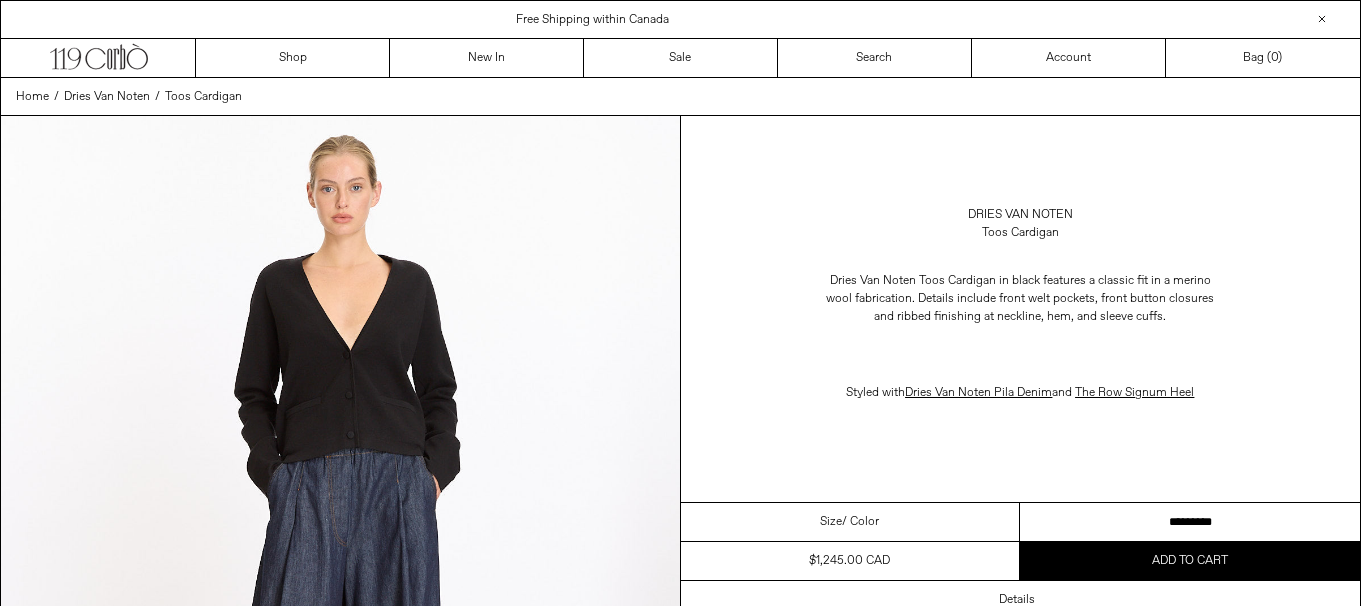drag, startPoint x: 0, startPoint y: 0, endPoint x: 1265, endPoint y: 521, distance: 1368.0885 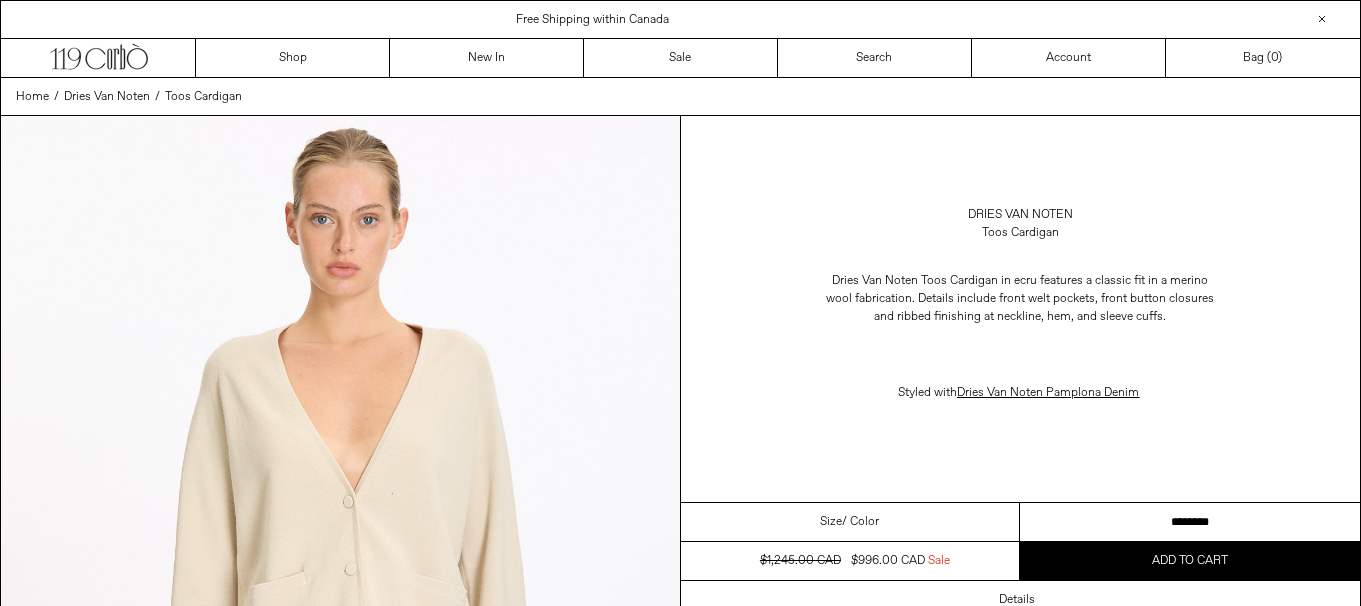 scroll, scrollTop: 0, scrollLeft: 0, axis: both 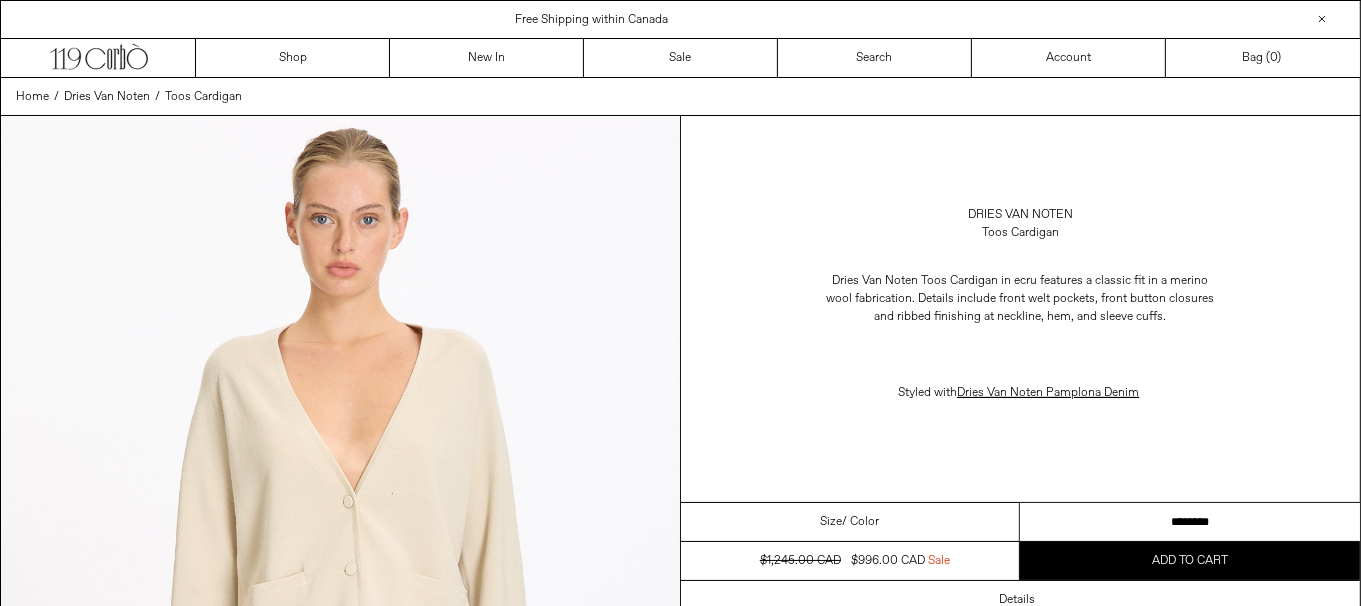 click on "**********" at bounding box center (1190, 522) 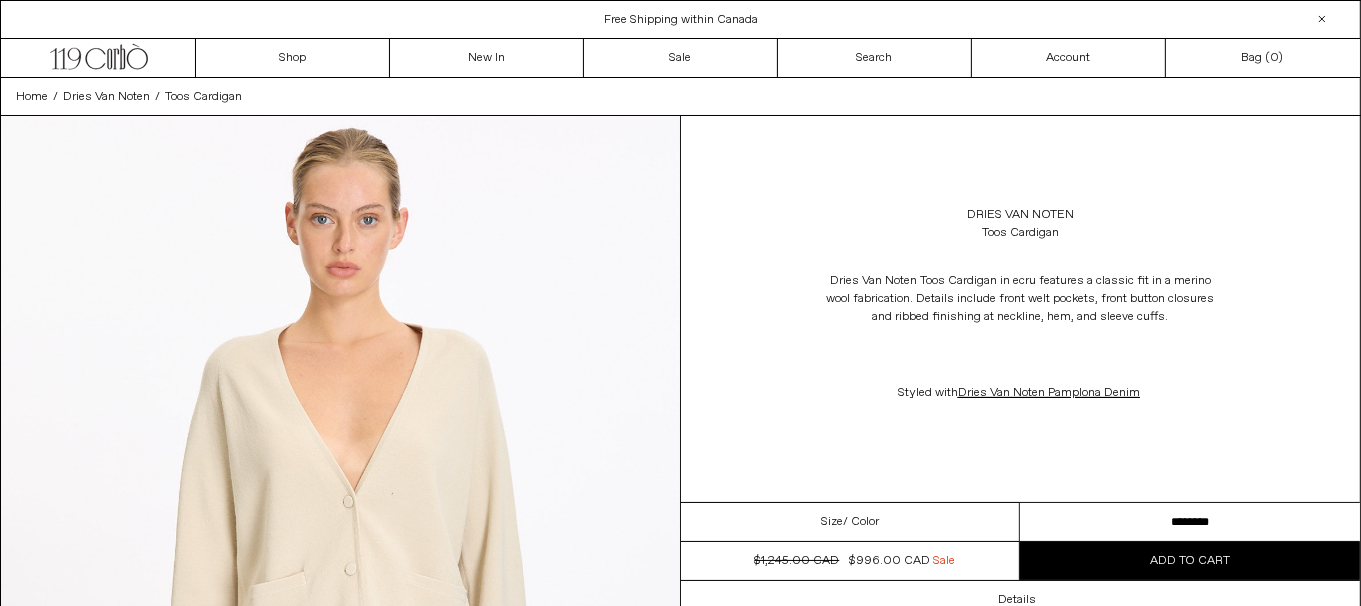 scroll, scrollTop: 0, scrollLeft: 0, axis: both 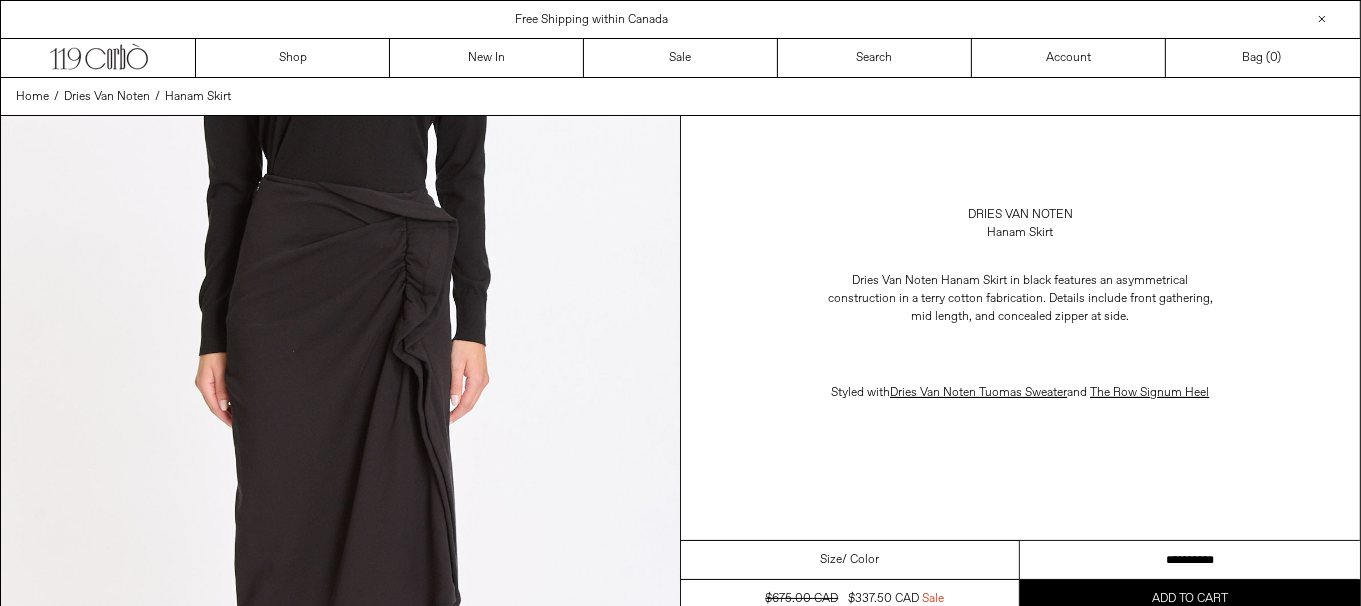 click on "**********" at bounding box center (1190, 560) 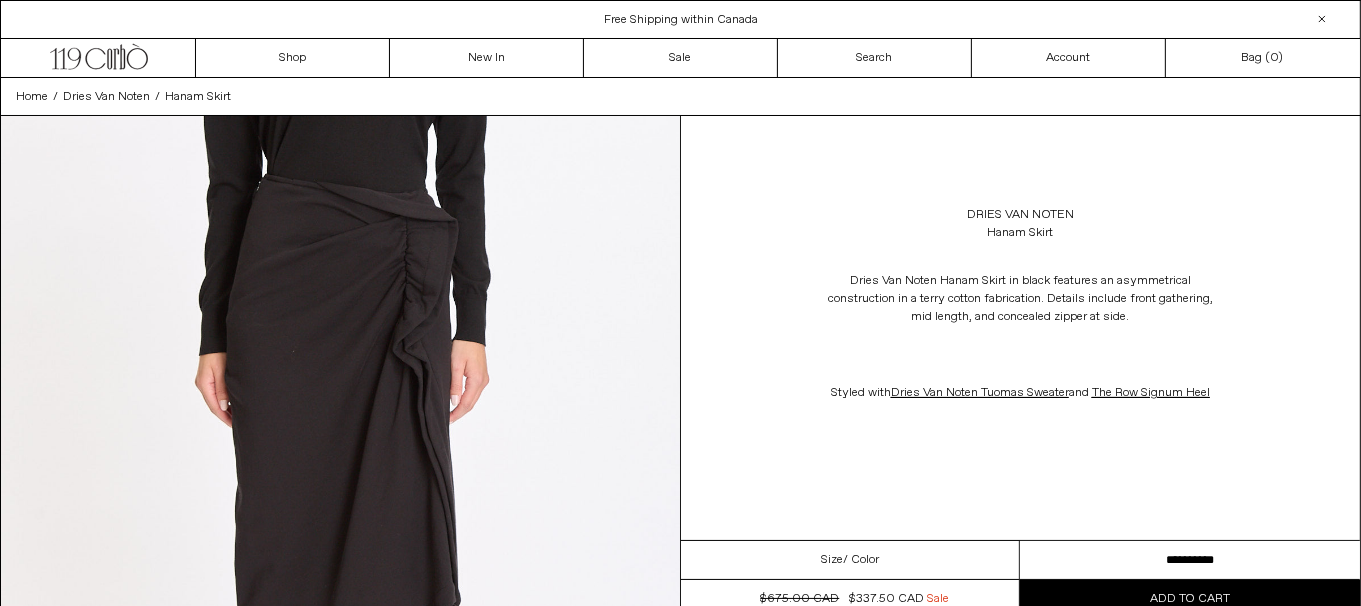 scroll, scrollTop: 0, scrollLeft: 0, axis: both 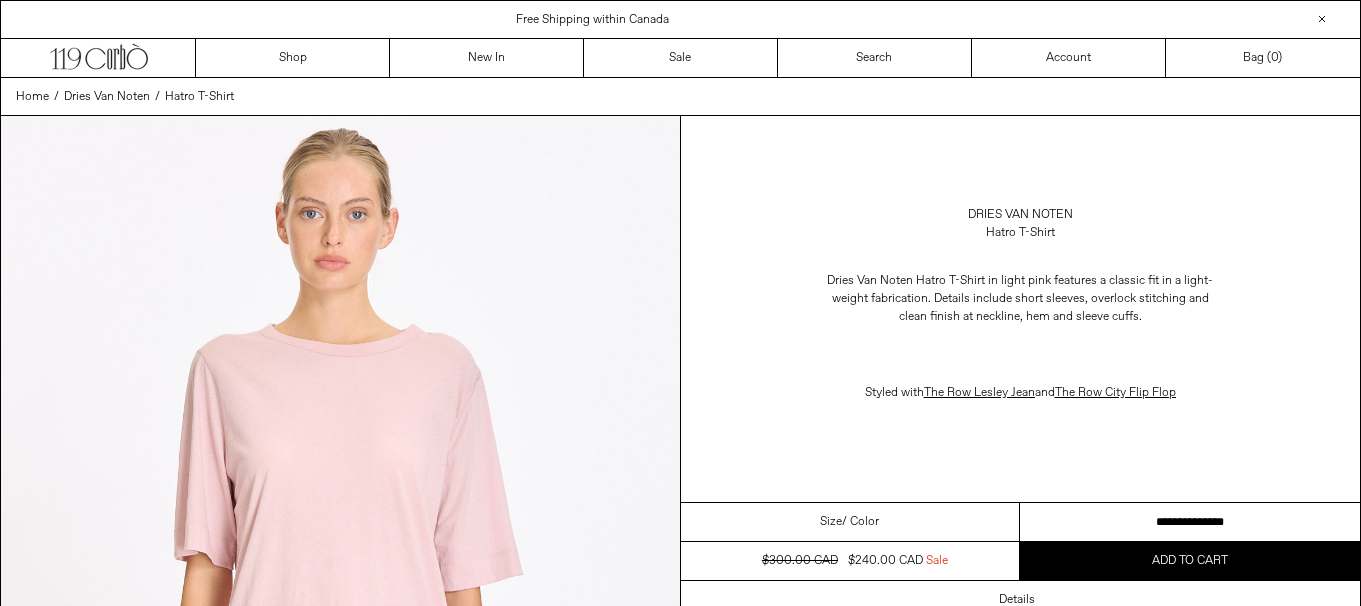 click on "**********" at bounding box center [1190, 522] 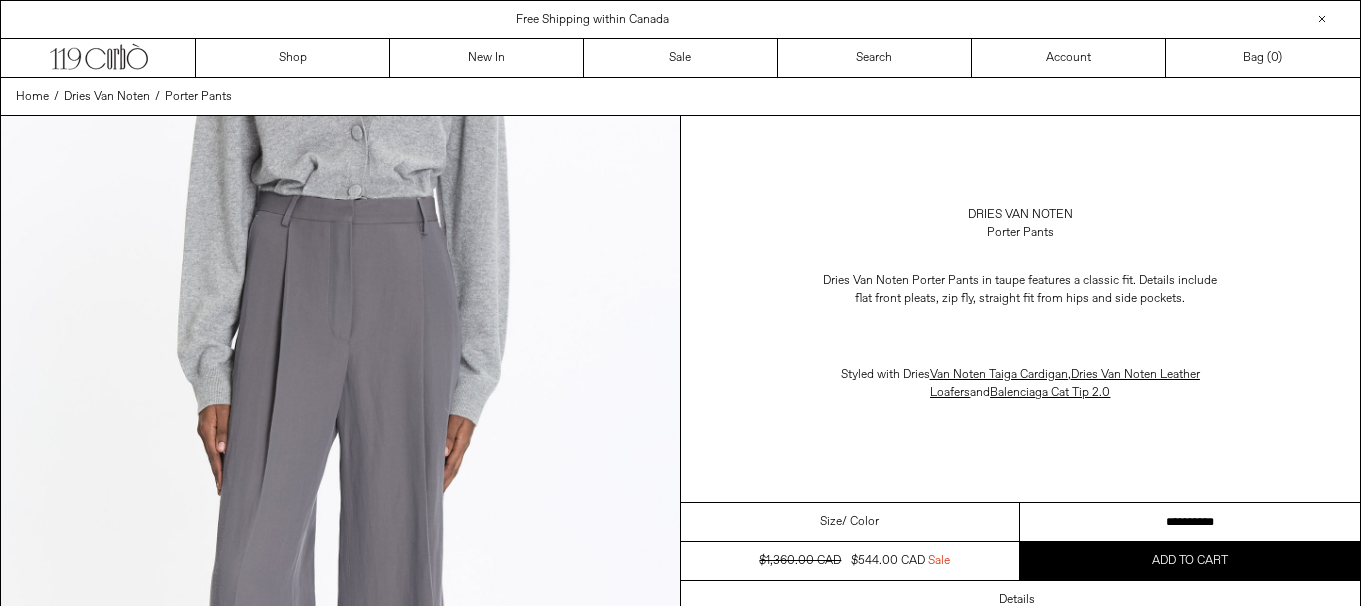 click on "**********" at bounding box center [1190, 522] 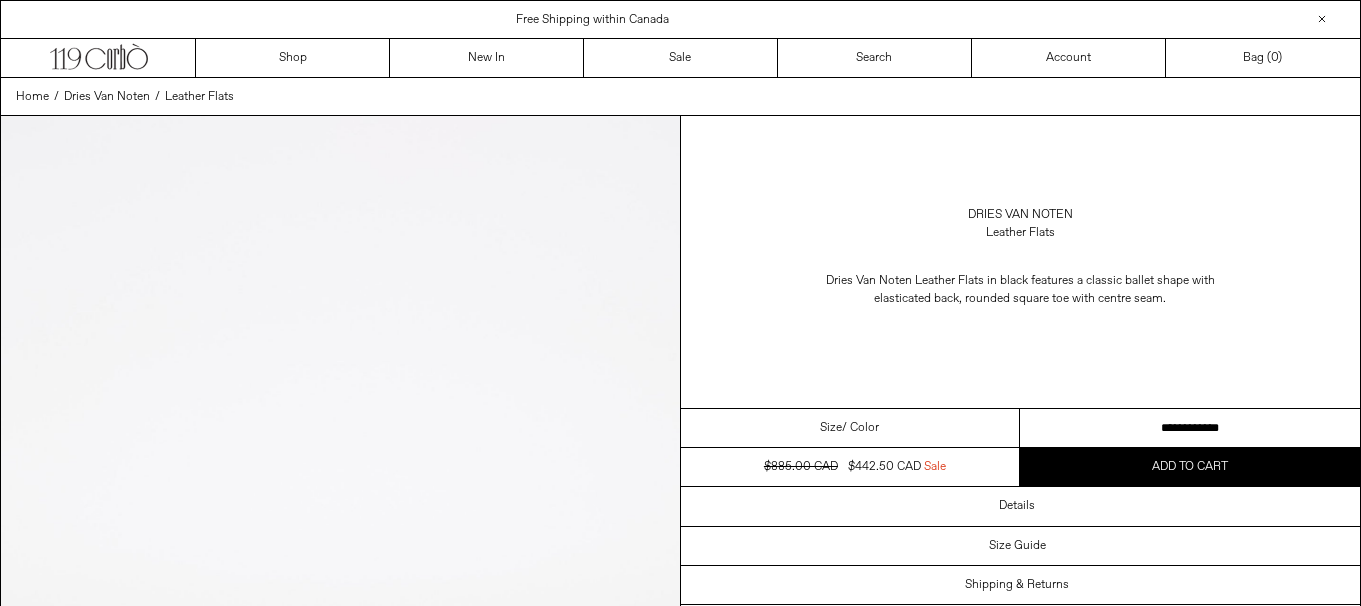 scroll, scrollTop: 0, scrollLeft: 0, axis: both 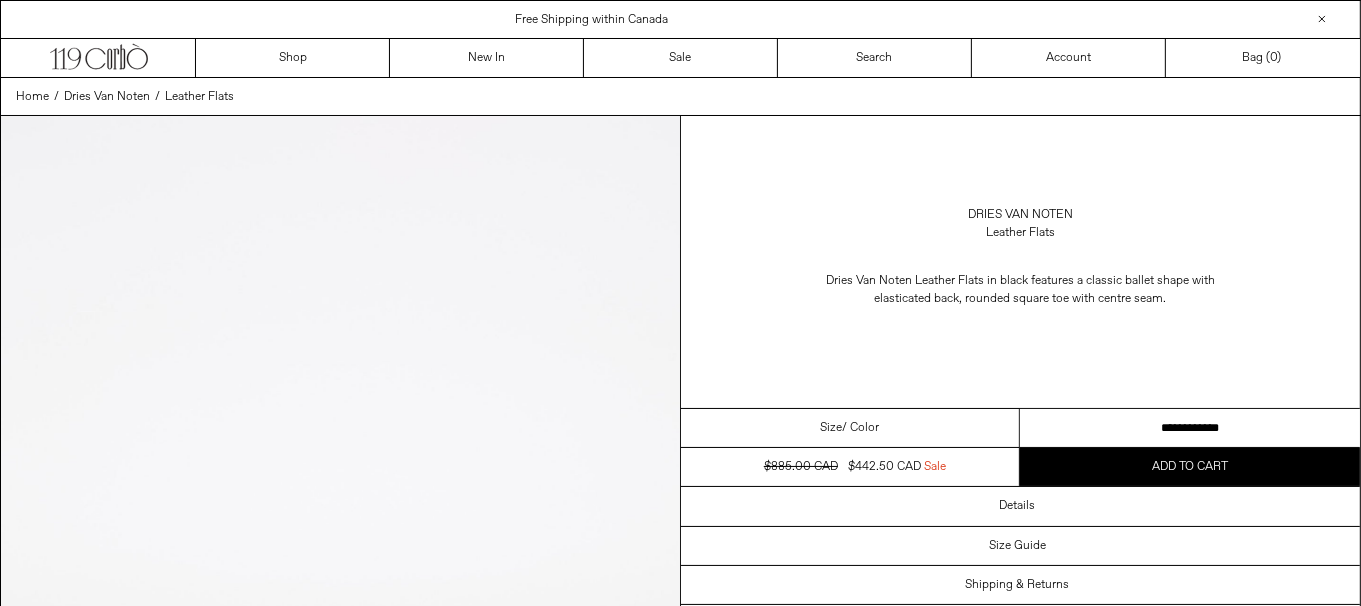 drag, startPoint x: 1203, startPoint y: 429, endPoint x: 1374, endPoint y: 419, distance: 171.29214 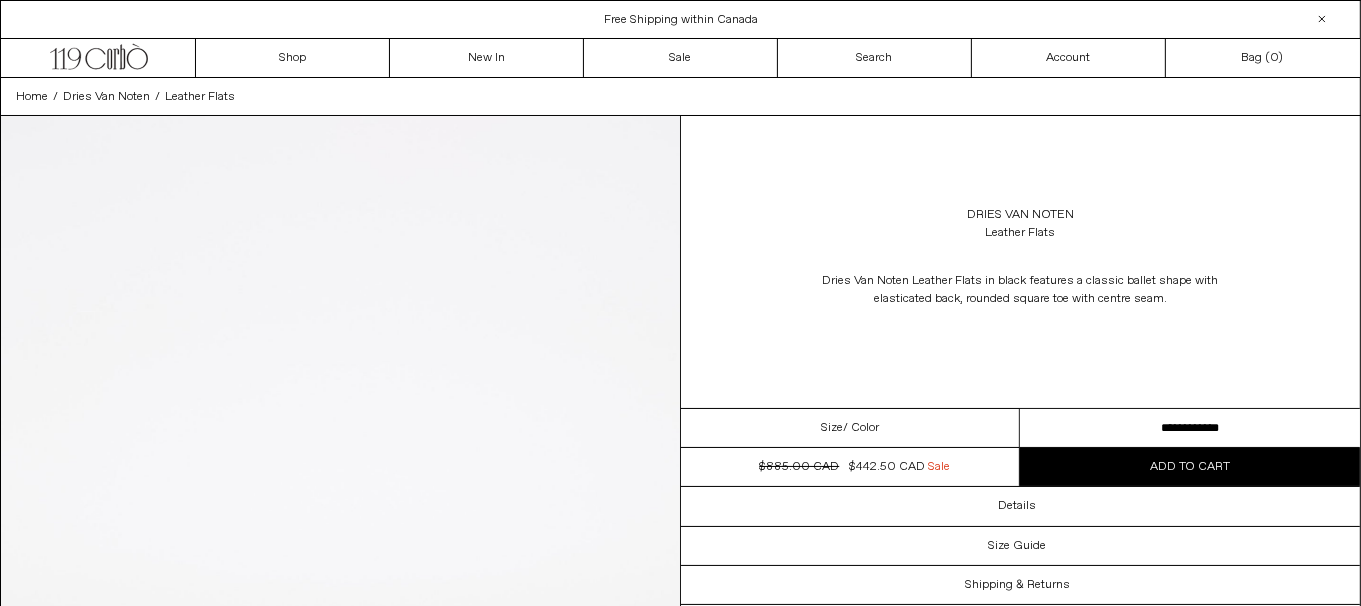 scroll, scrollTop: 0, scrollLeft: 0, axis: both 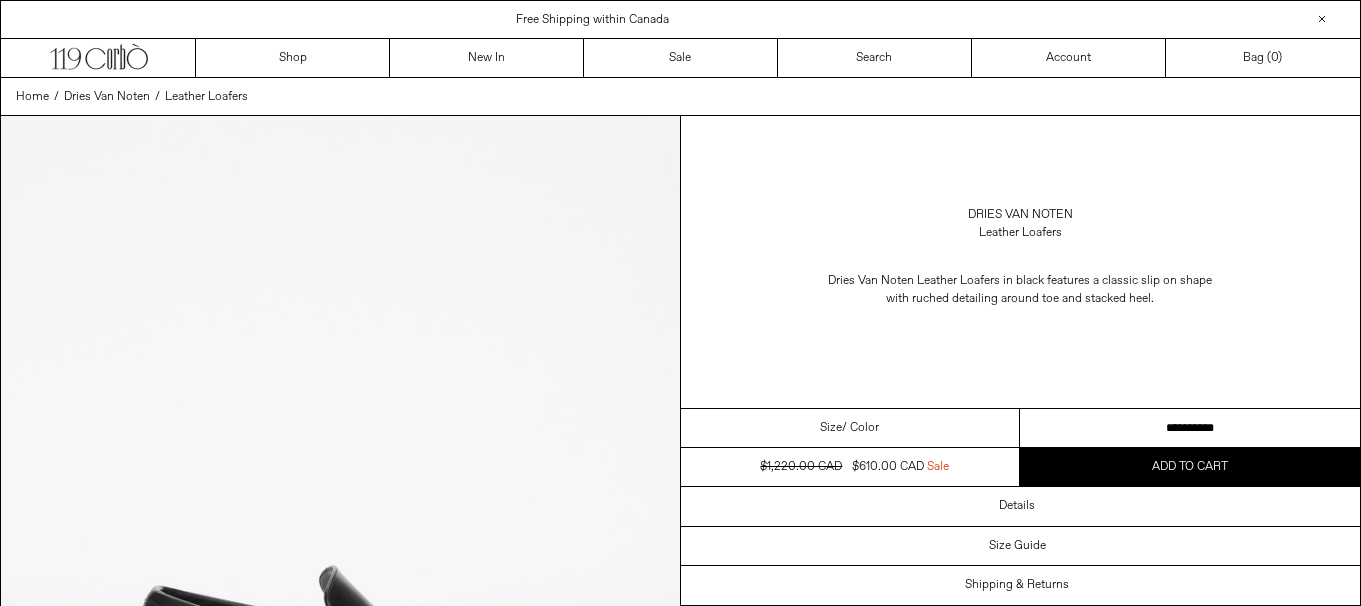 drag, startPoint x: 0, startPoint y: 0, endPoint x: 1373, endPoint y: 398, distance: 1429.522 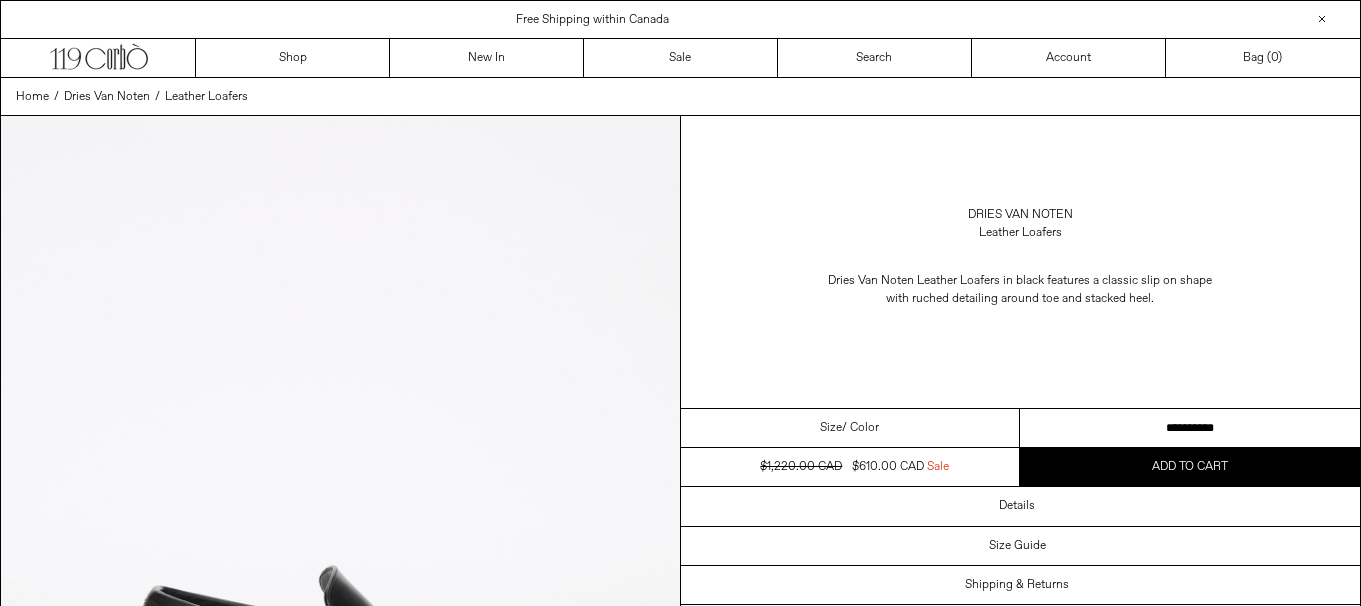 scroll, scrollTop: 0, scrollLeft: 0, axis: both 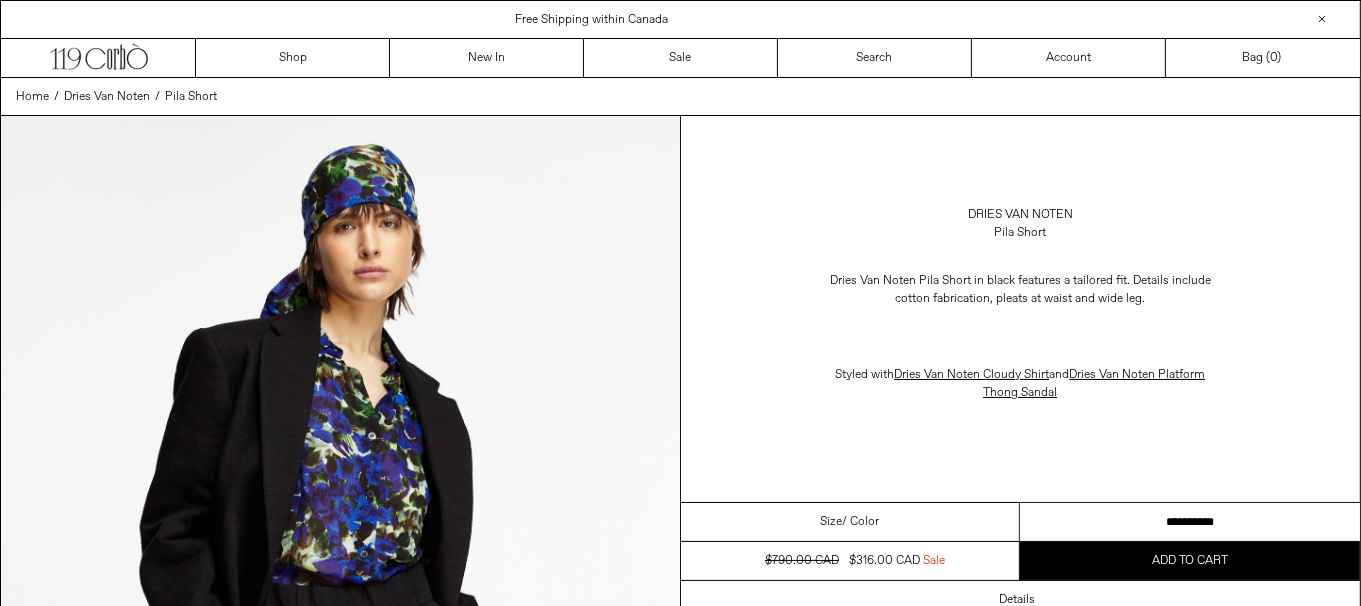 click on "**********" at bounding box center (1190, 522) 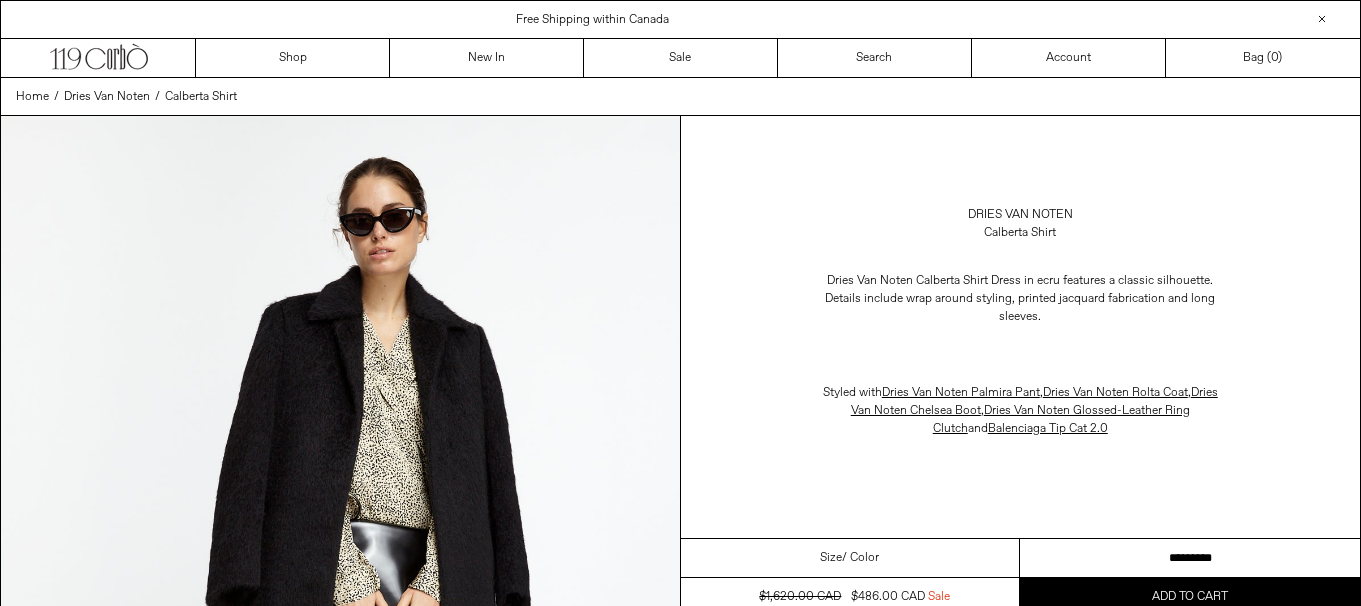 scroll, scrollTop: 0, scrollLeft: 0, axis: both 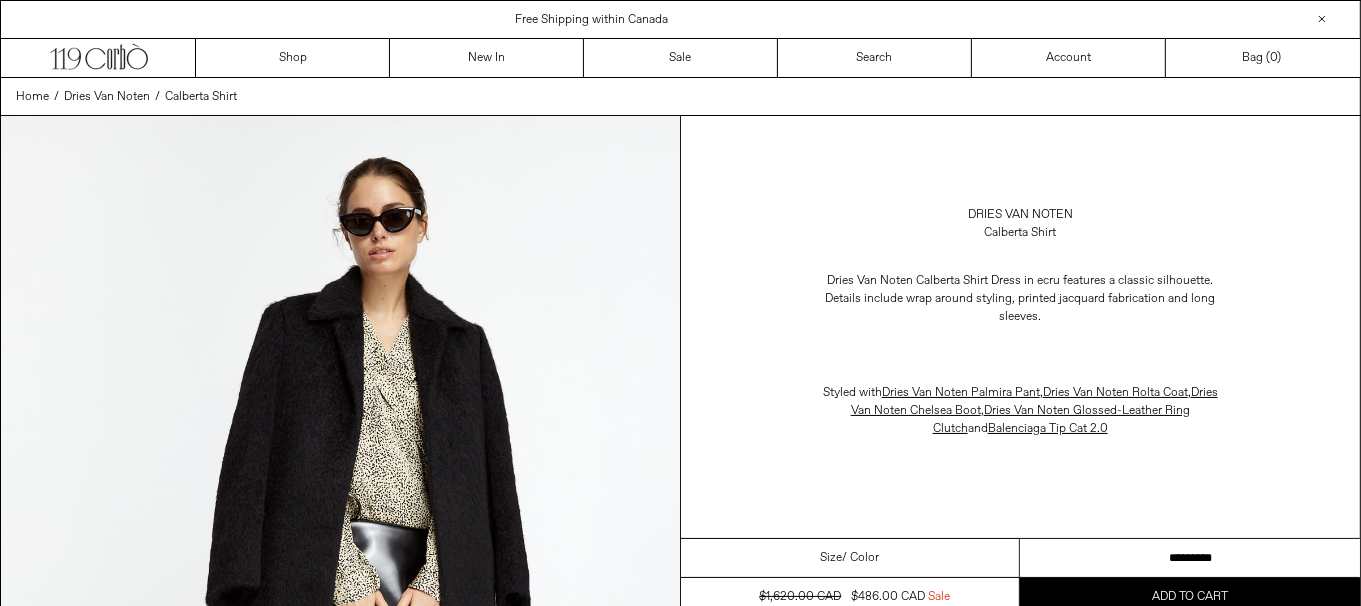 click on "**********" at bounding box center (1190, 558) 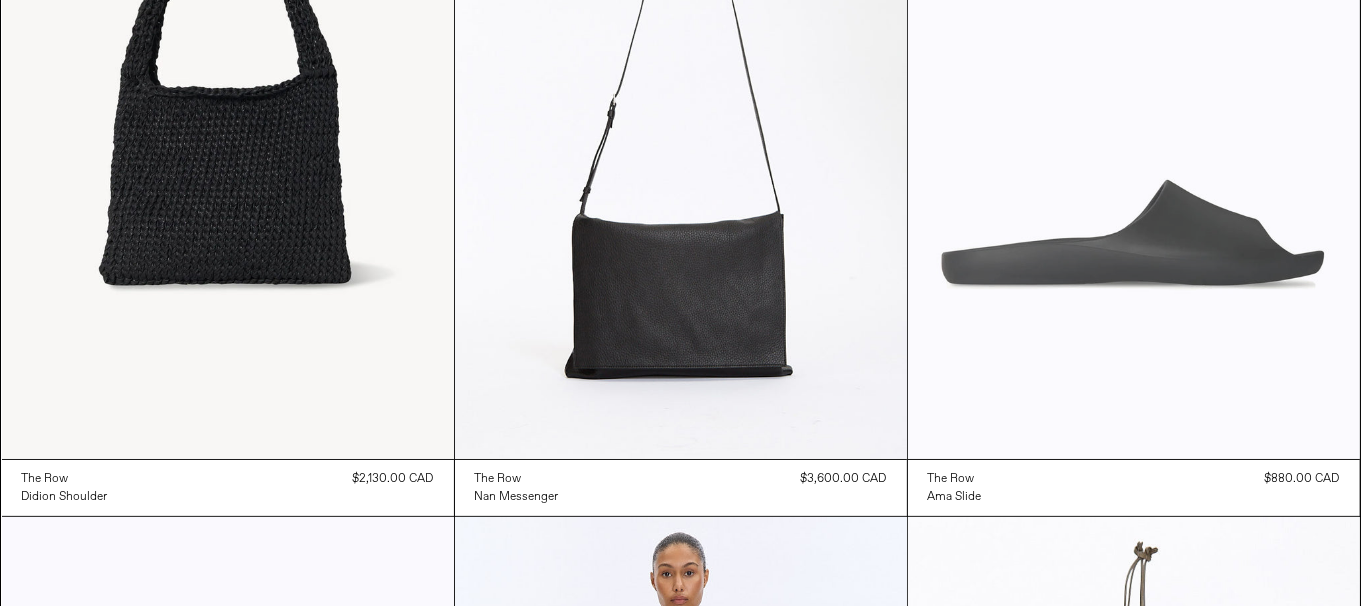scroll, scrollTop: 399, scrollLeft: 0, axis: vertical 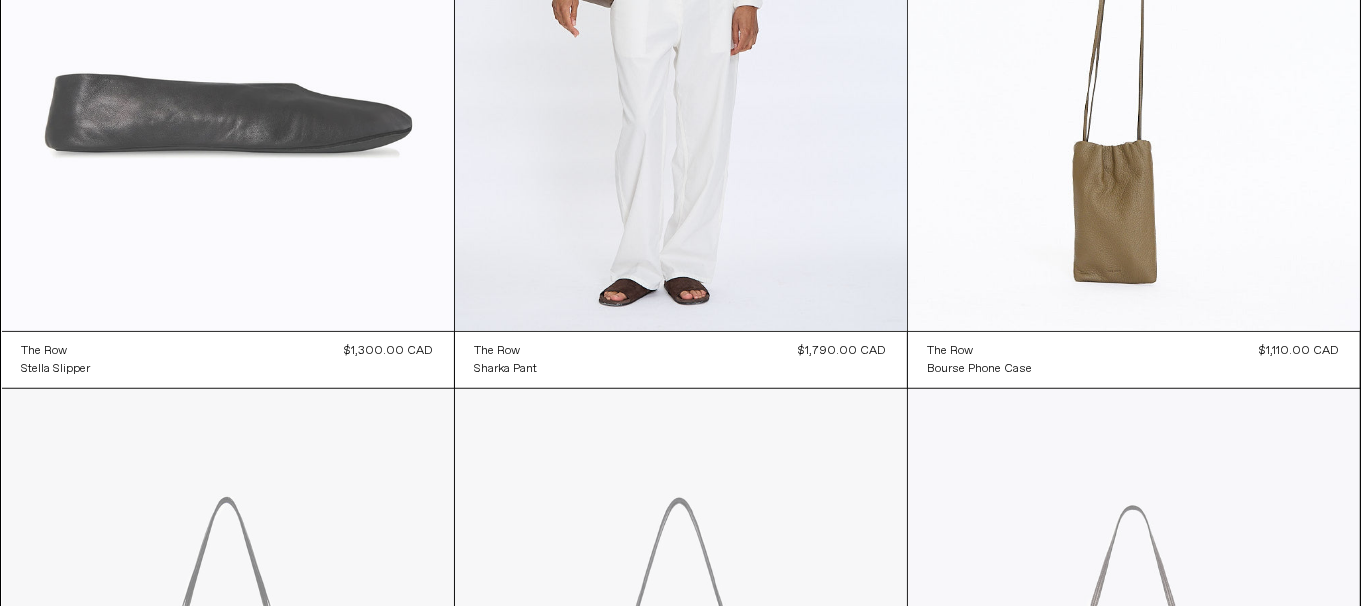 click at bounding box center (228, -8) 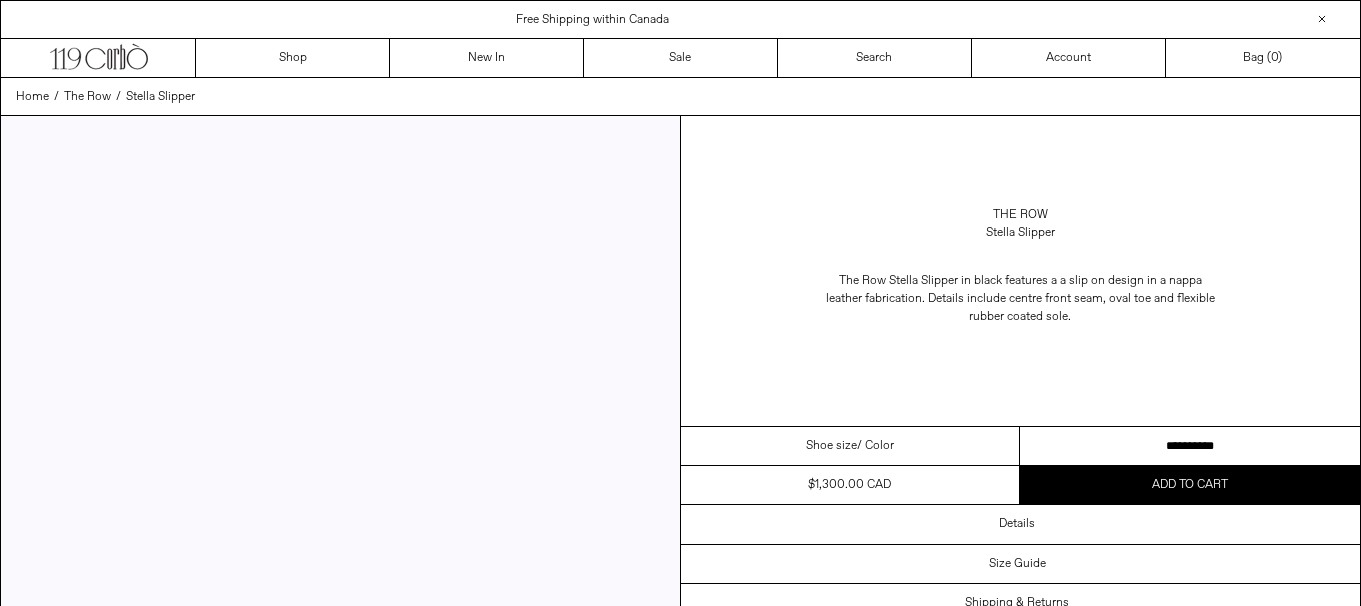scroll, scrollTop: 0, scrollLeft: 0, axis: both 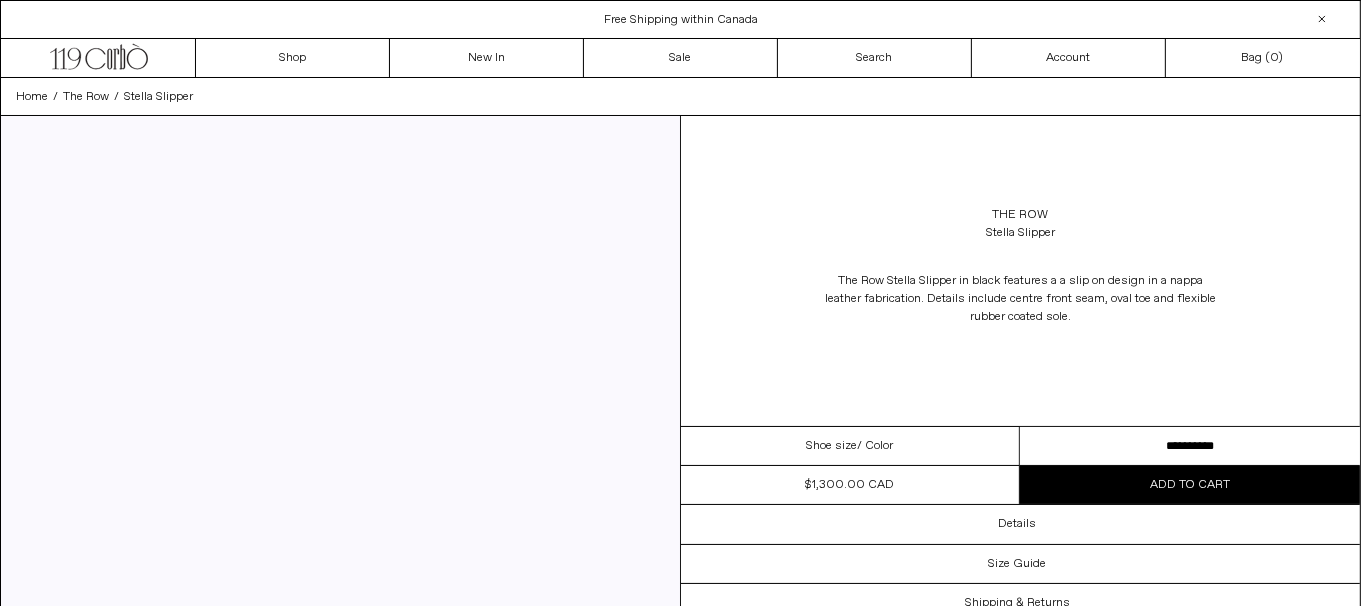 click on "**********" at bounding box center [1190, 446] 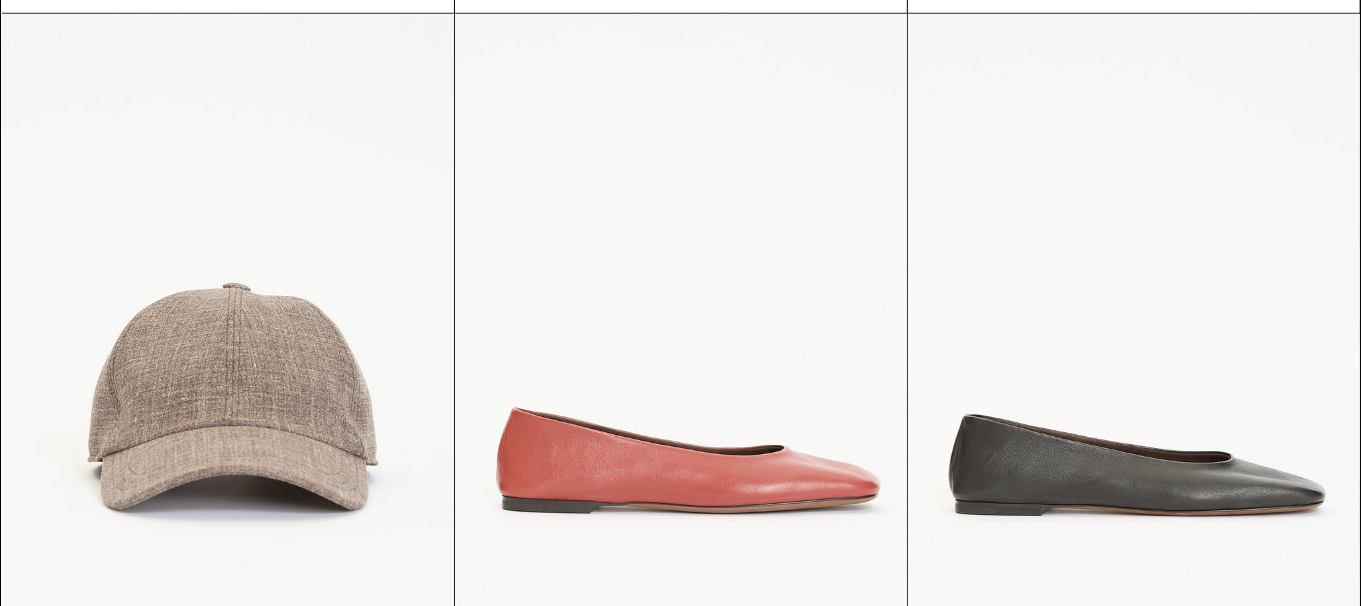 scroll, scrollTop: 15822, scrollLeft: 0, axis: vertical 